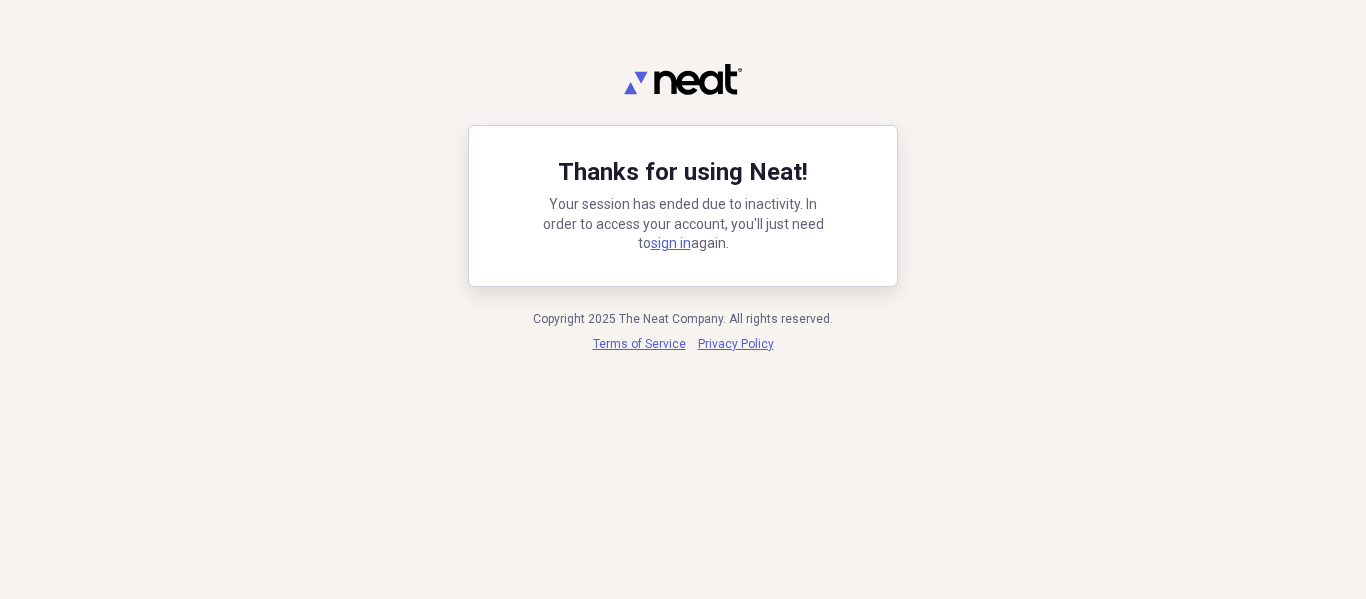 scroll, scrollTop: 0, scrollLeft: 0, axis: both 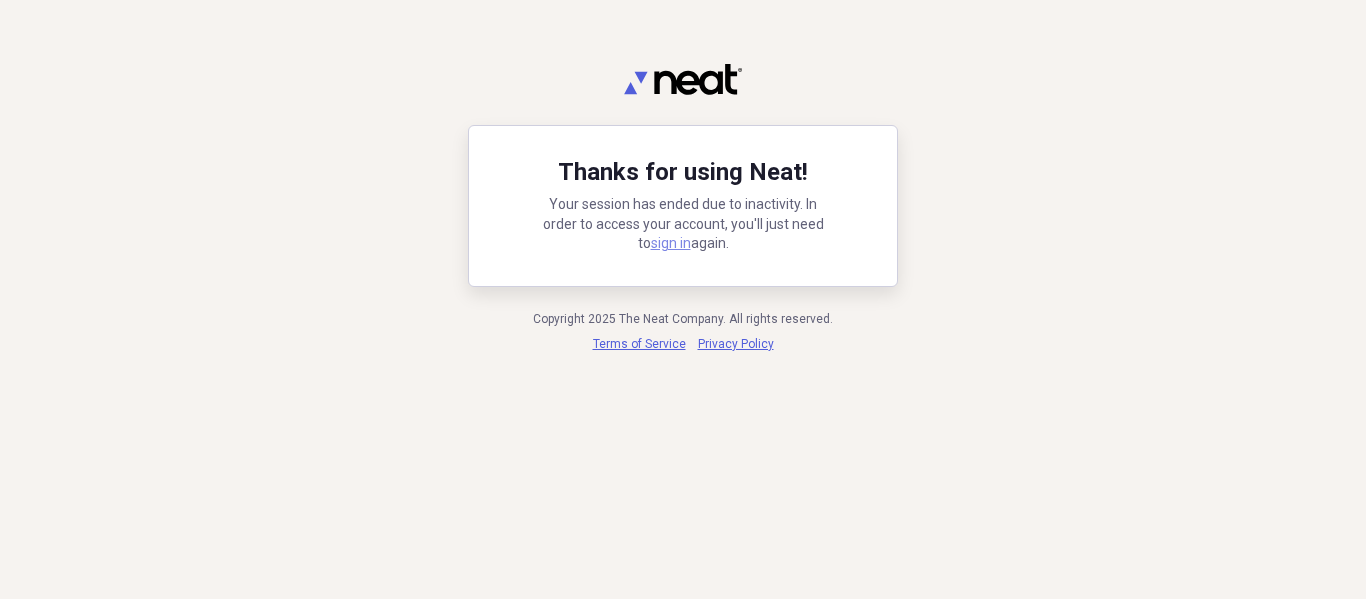 click on "sign in" at bounding box center (671, 243) 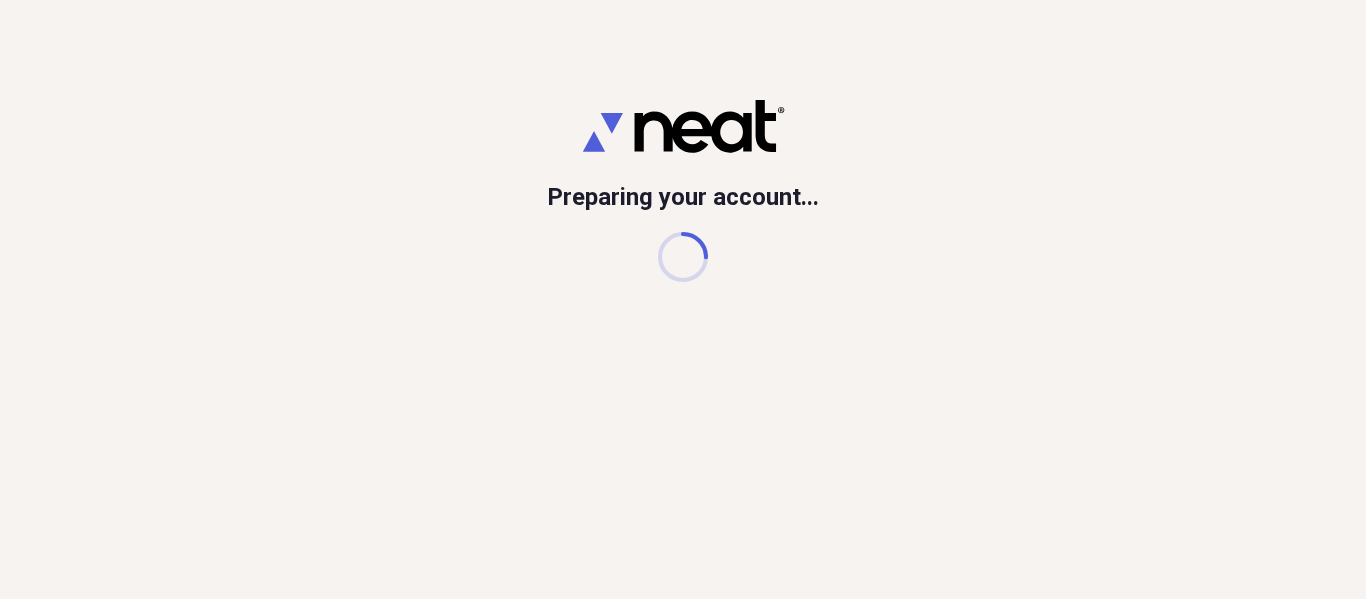 scroll, scrollTop: 0, scrollLeft: 0, axis: both 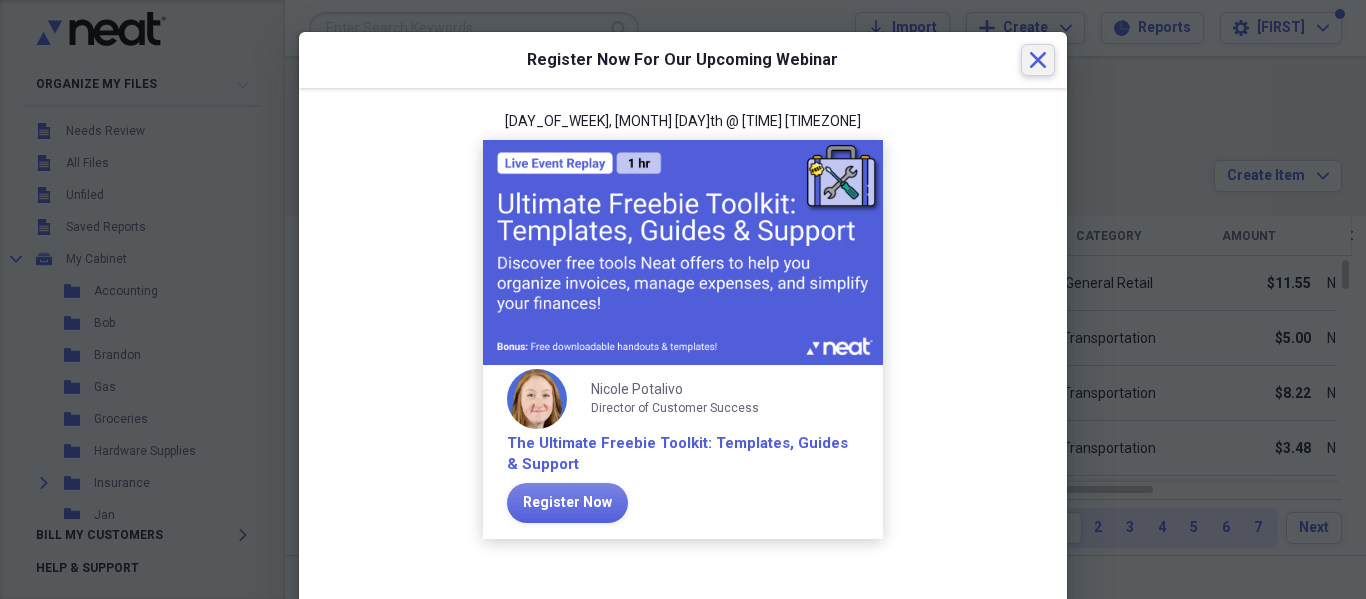 click on "Close" at bounding box center [1038, 60] 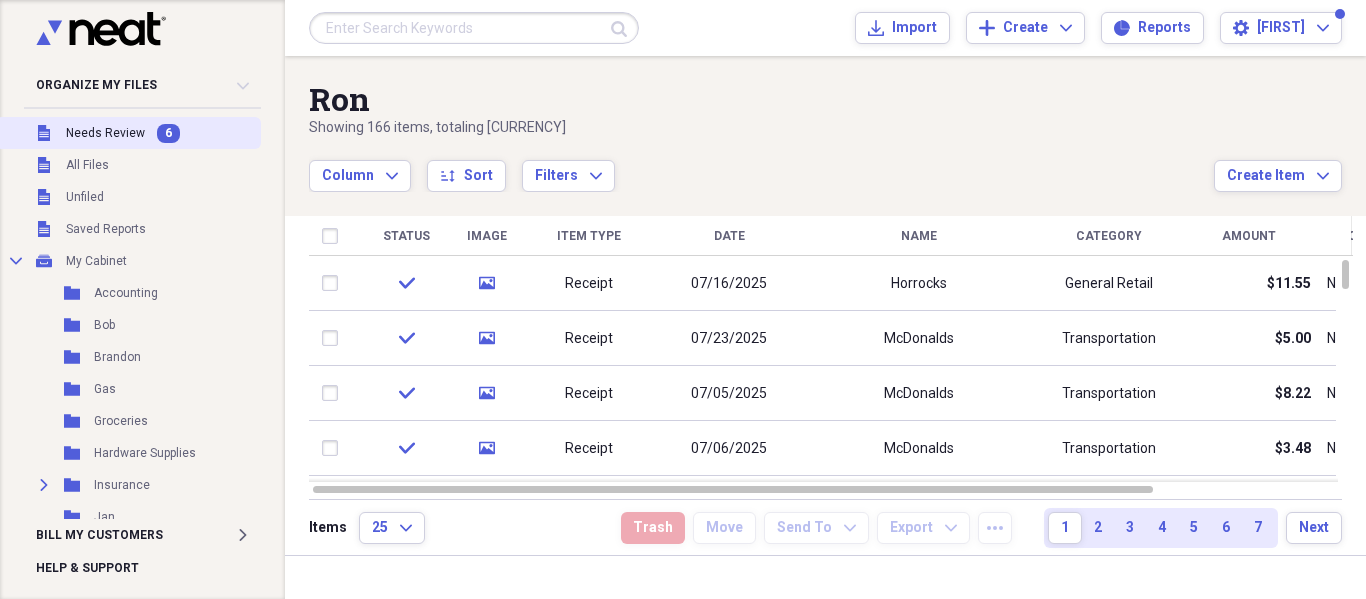 click on "Unfiled Needs Review 6" at bounding box center (128, 133) 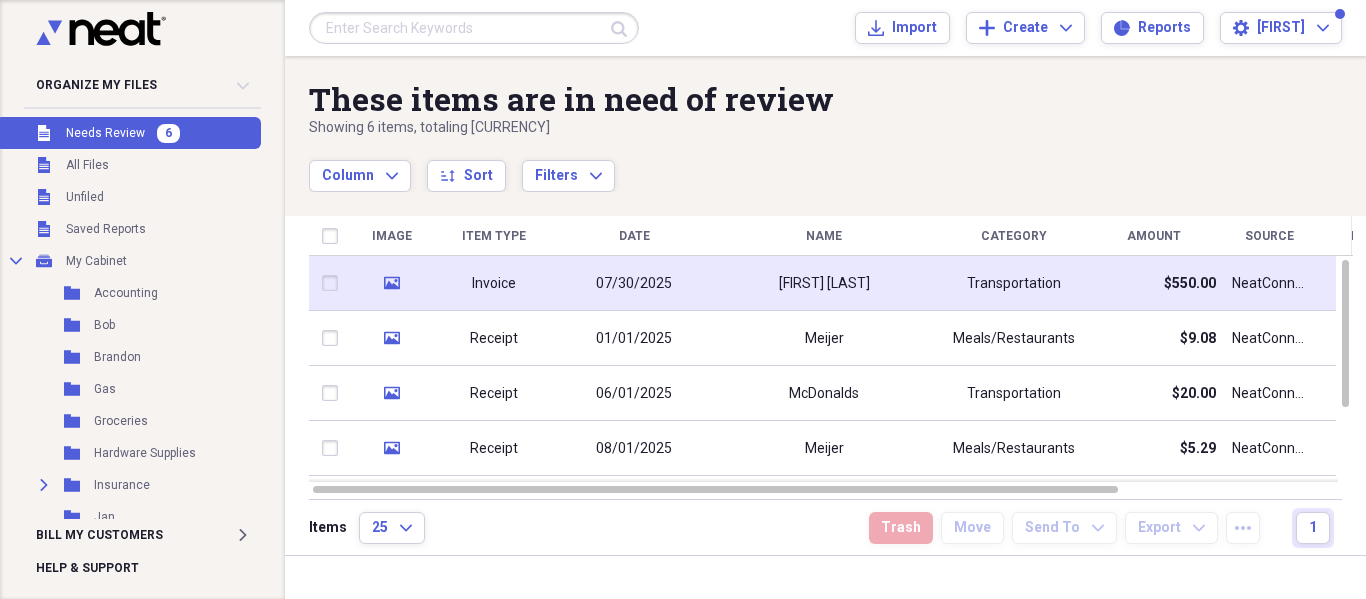 click on "Transportation" at bounding box center (1014, 283) 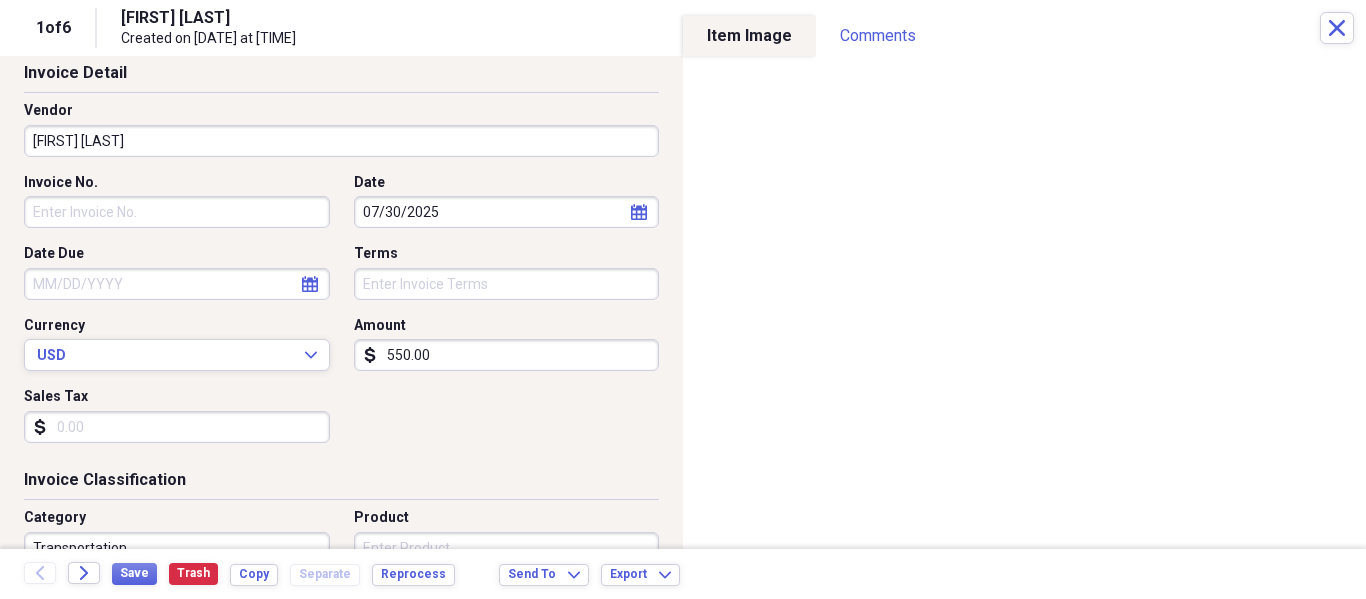 scroll, scrollTop: 0, scrollLeft: 0, axis: both 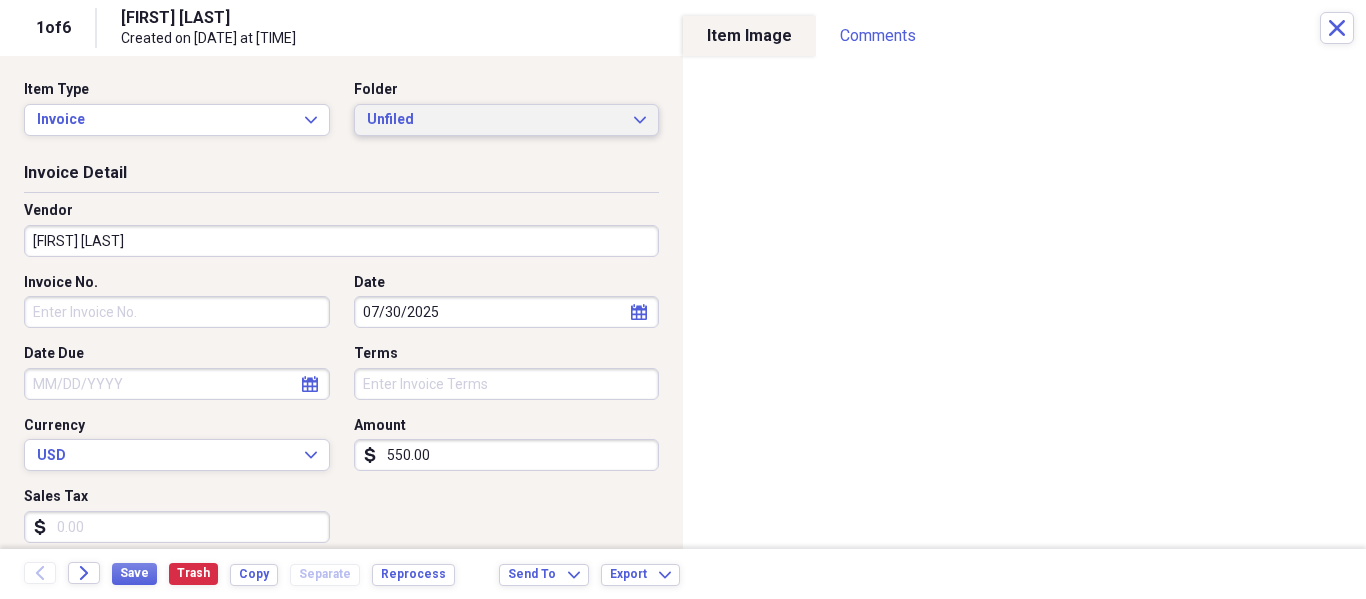 click on "Expand" 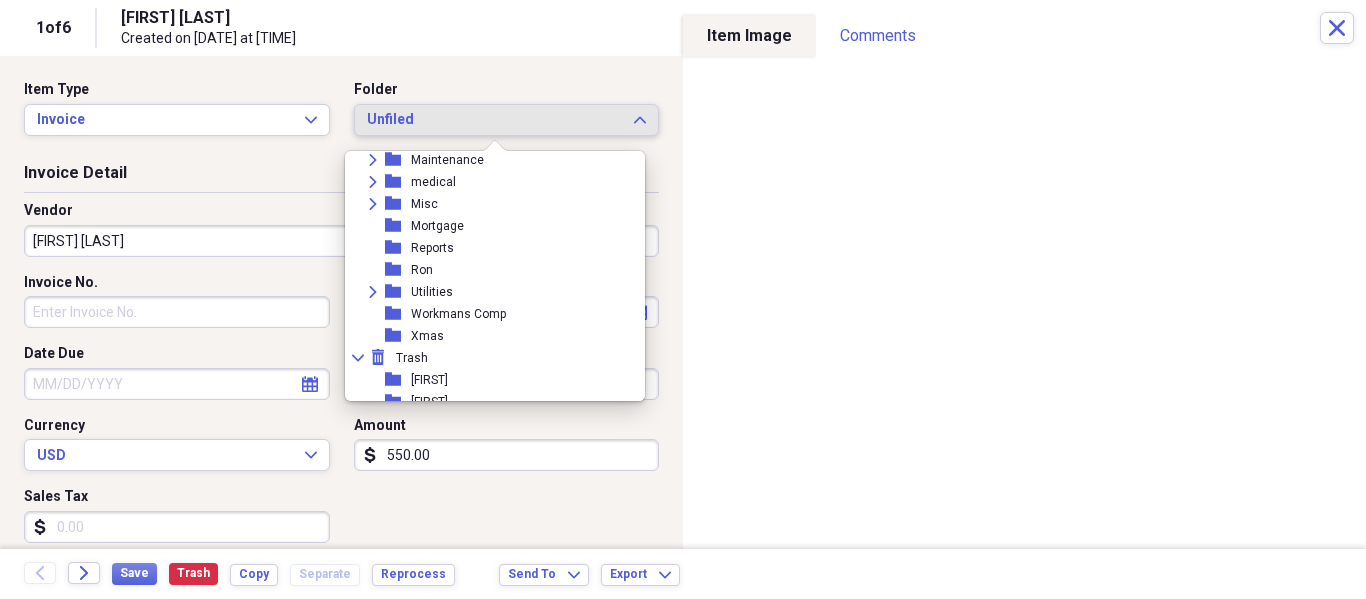 scroll, scrollTop: 215, scrollLeft: 0, axis: vertical 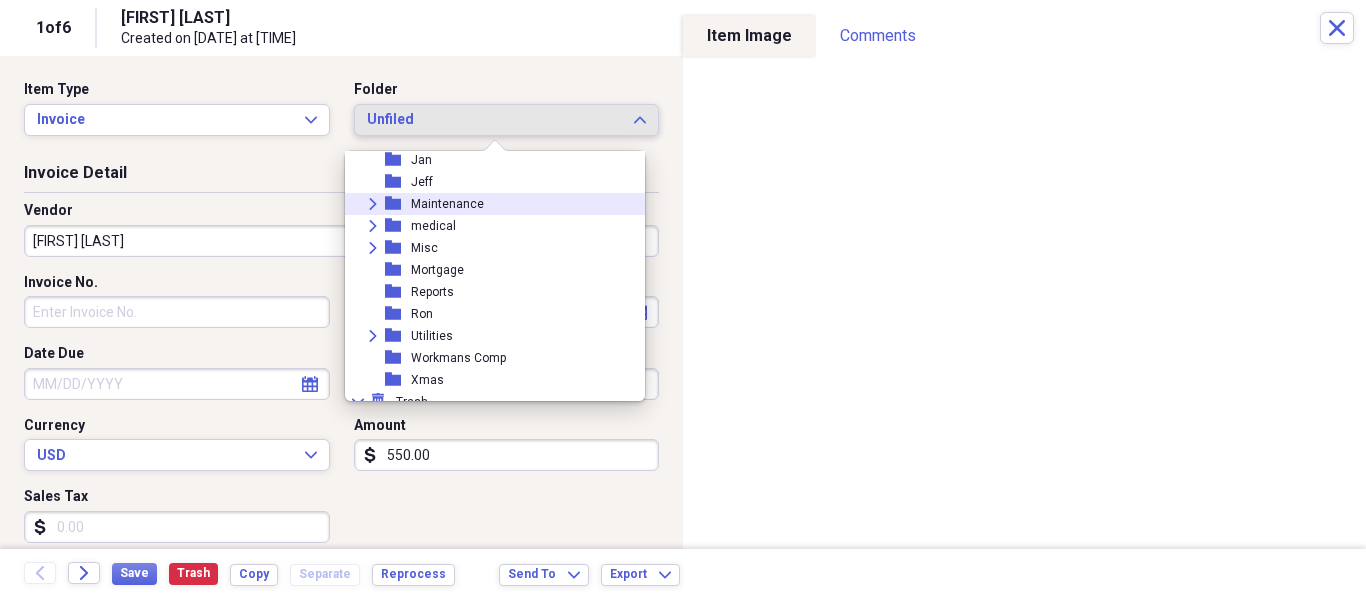 click on "Expand folder Maintenance" at bounding box center [487, 204] 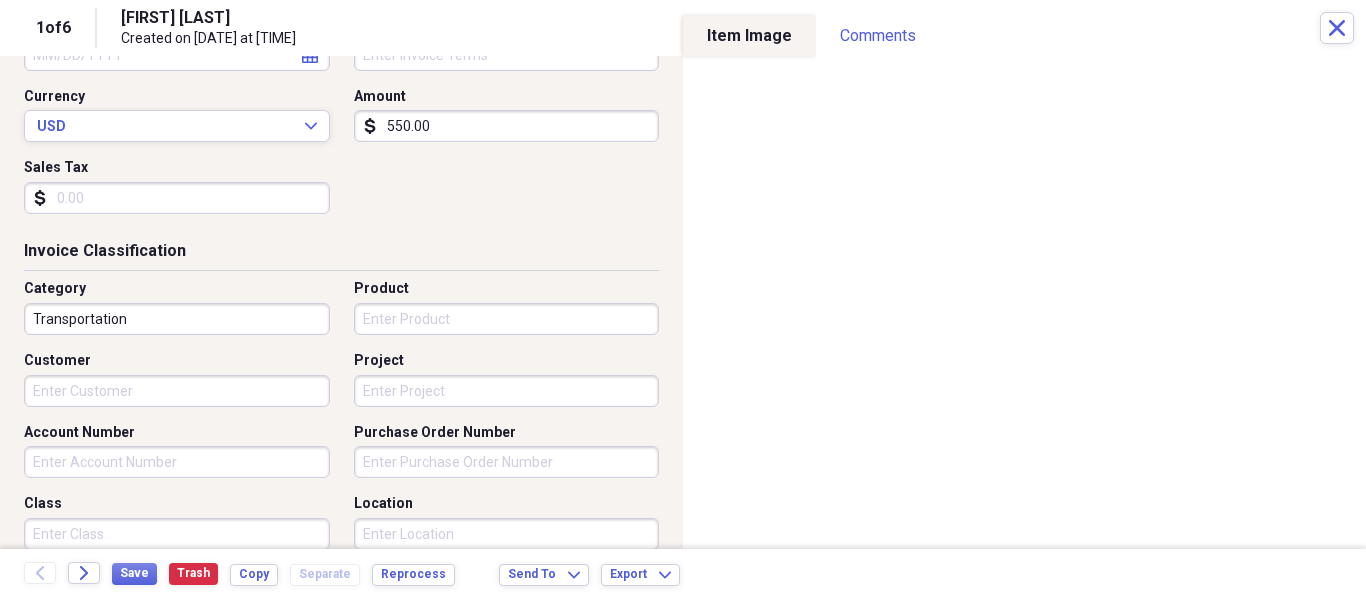 scroll, scrollTop: 699, scrollLeft: 0, axis: vertical 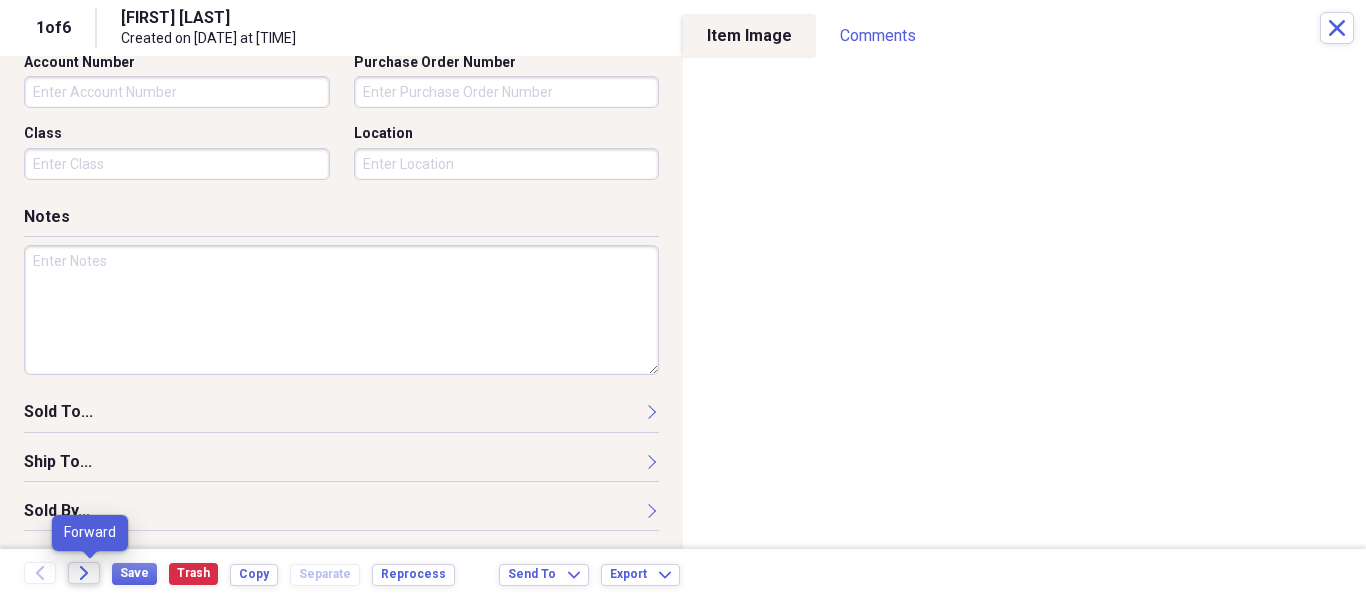 click on "Forward" 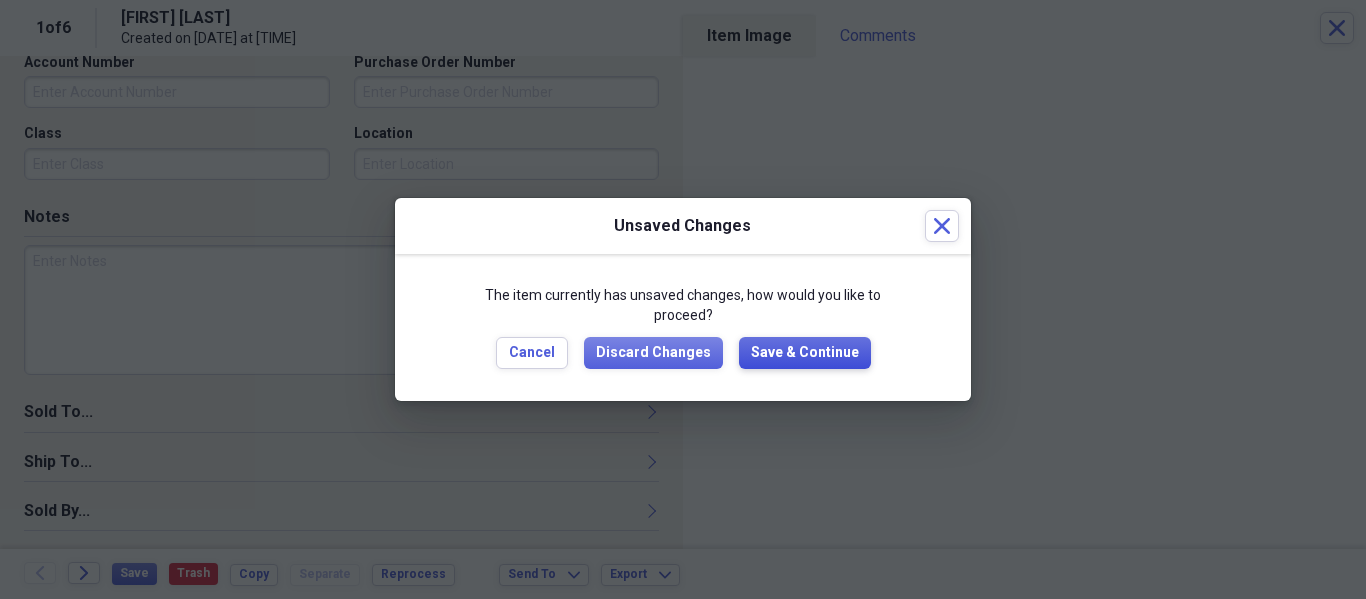 click on "Save & Continue" at bounding box center (805, 353) 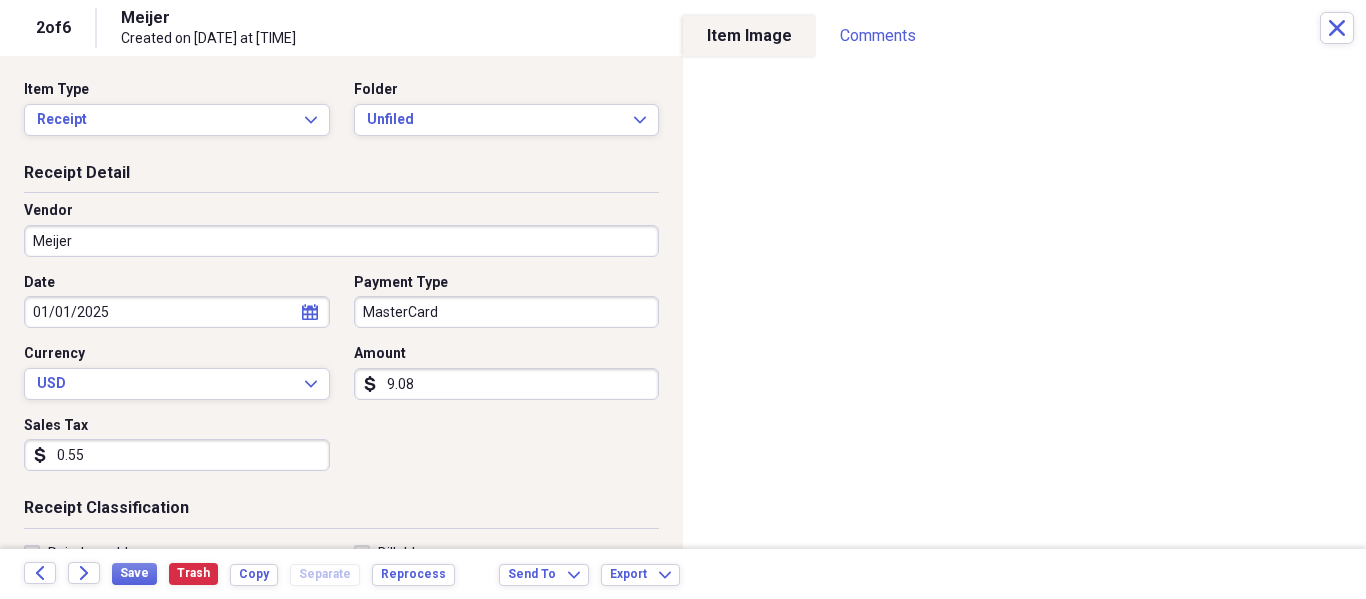 click on "01/01/2025" at bounding box center [177, 312] 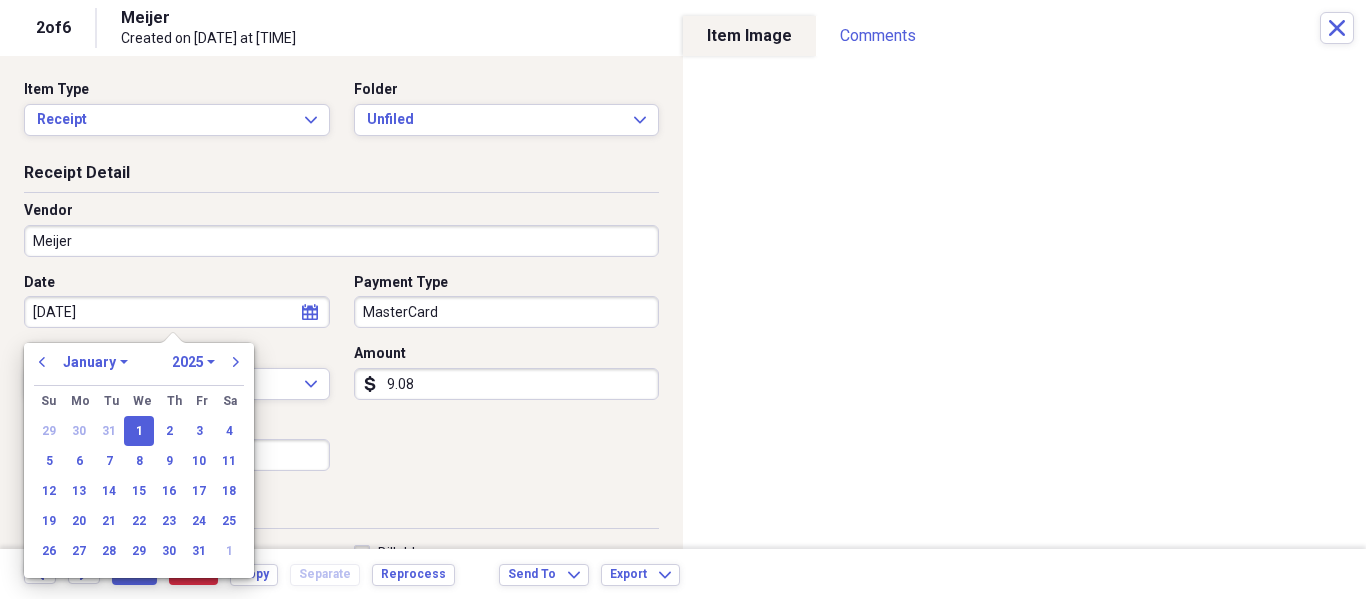 type on "08/01/2025" 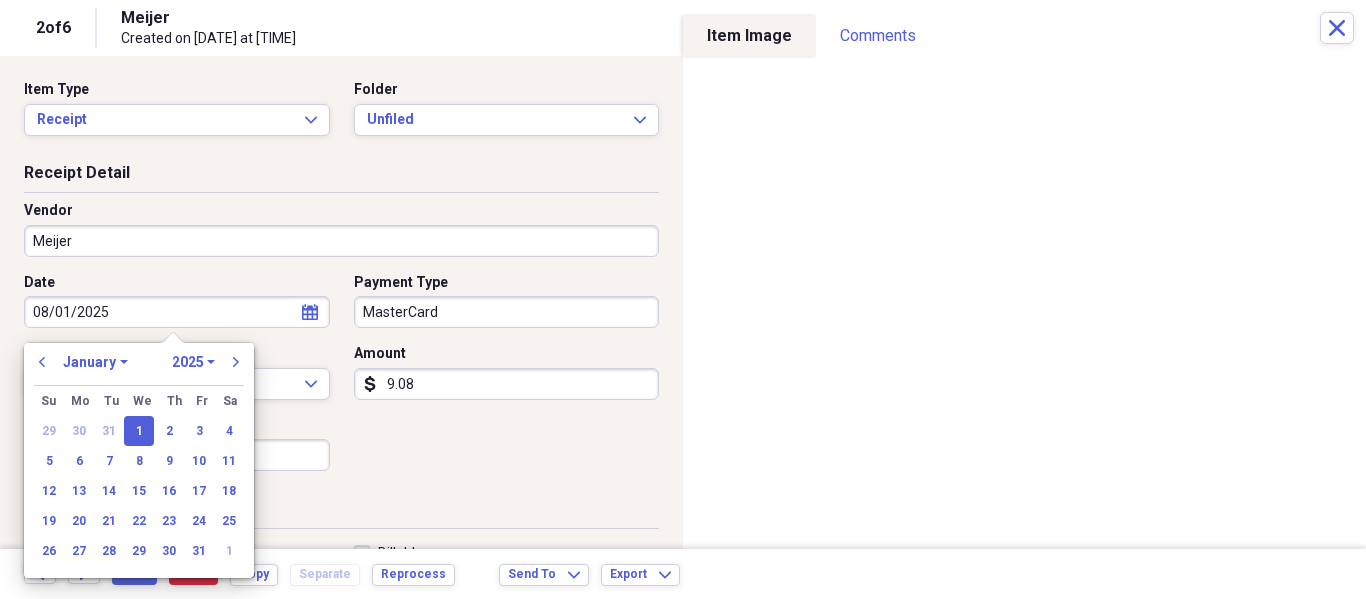 select on "7" 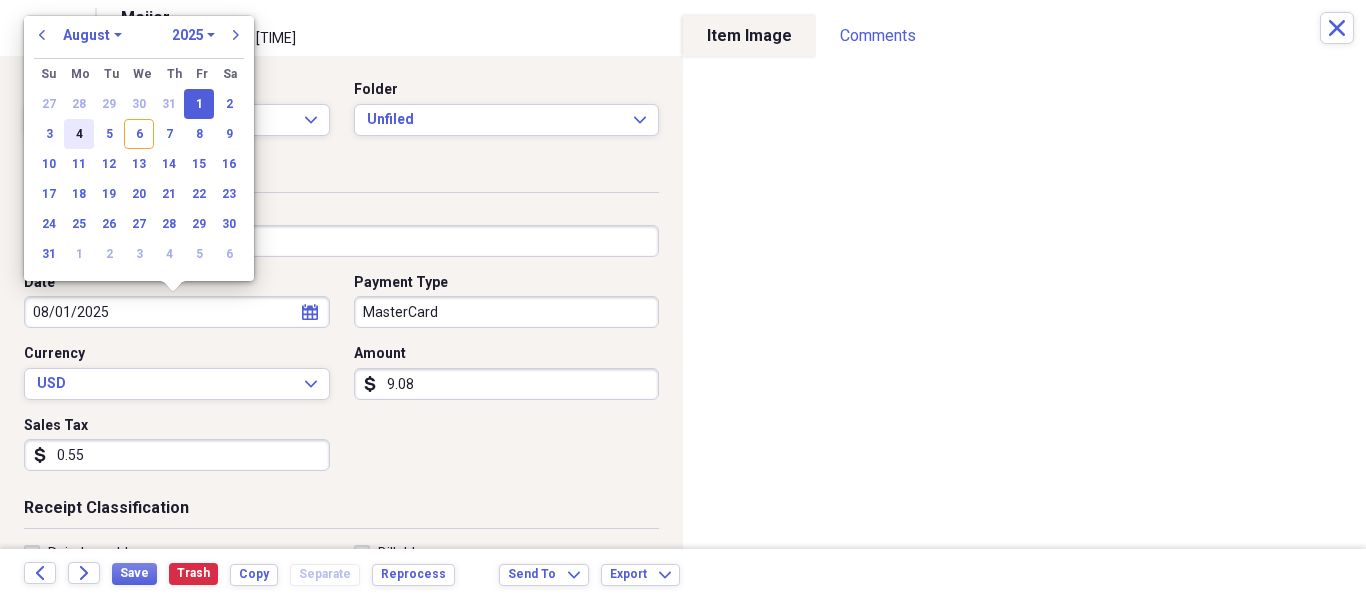 click on "4" at bounding box center [79, 134] 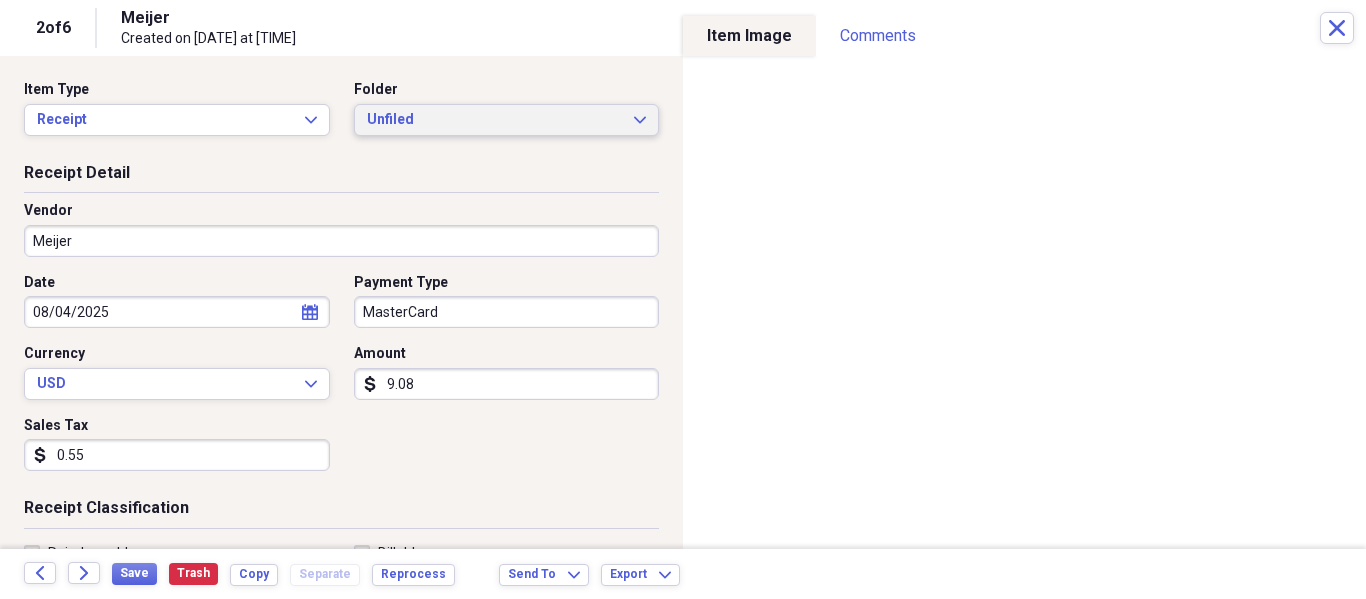 click on "Expand" 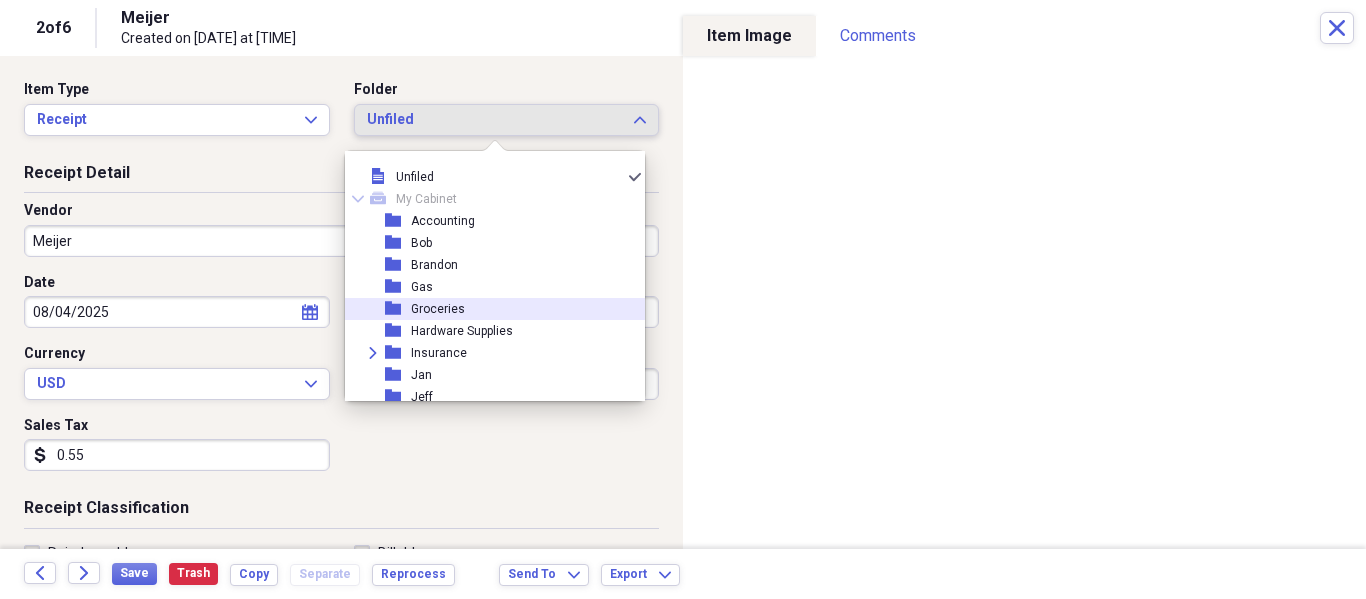 click on "folder Groceries" at bounding box center (487, 309) 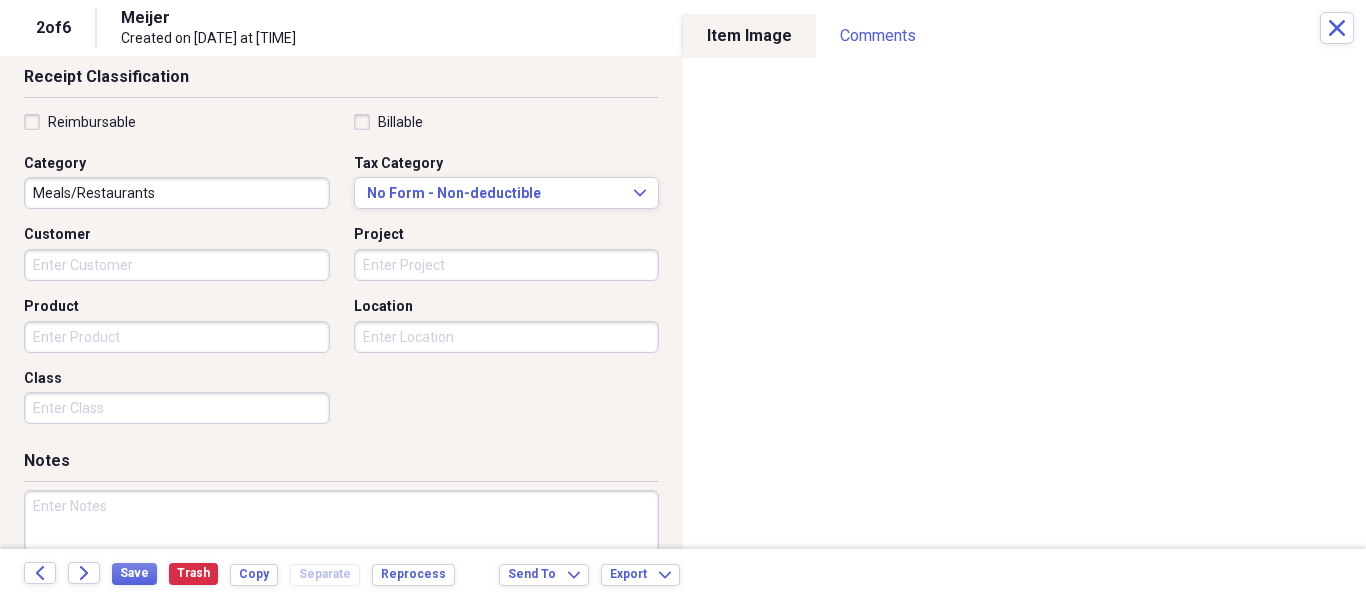 scroll, scrollTop: 528, scrollLeft: 0, axis: vertical 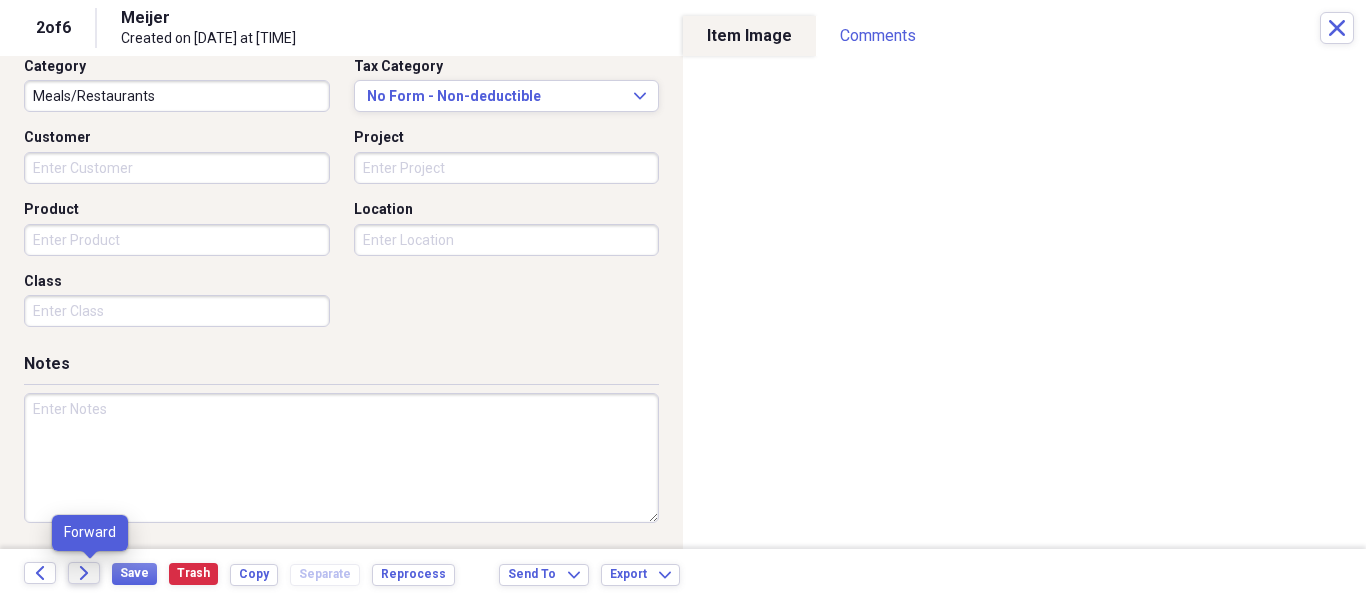 click on "Forward" 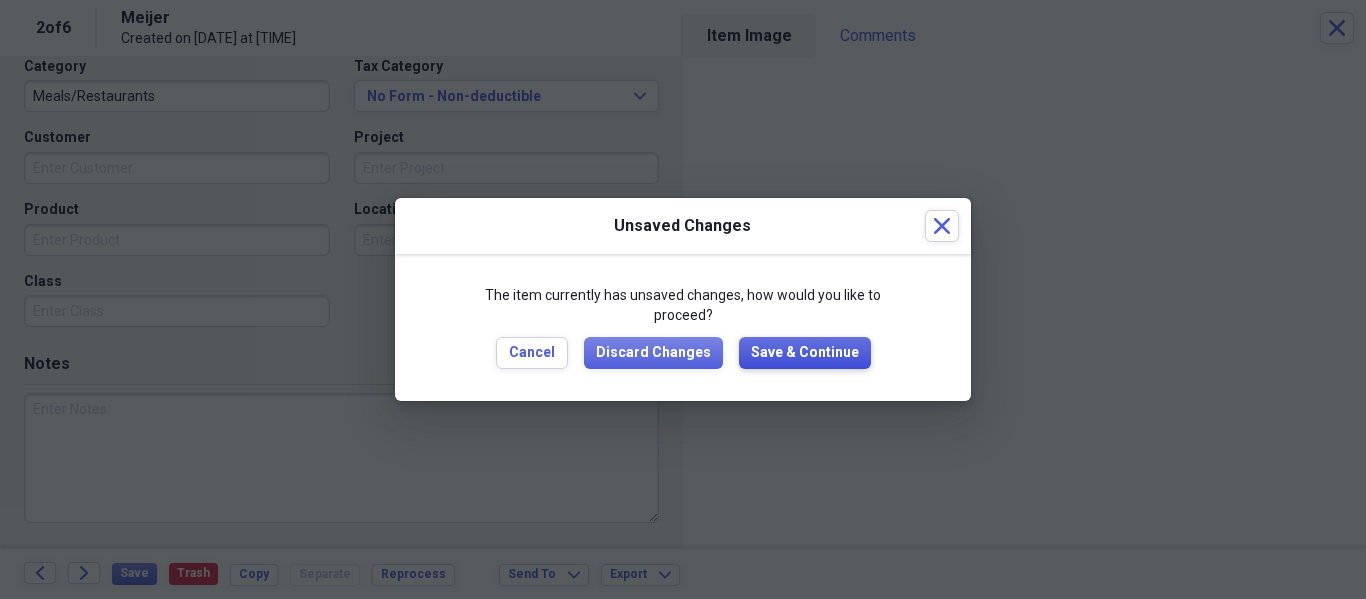 click on "Save & Continue" at bounding box center (805, 353) 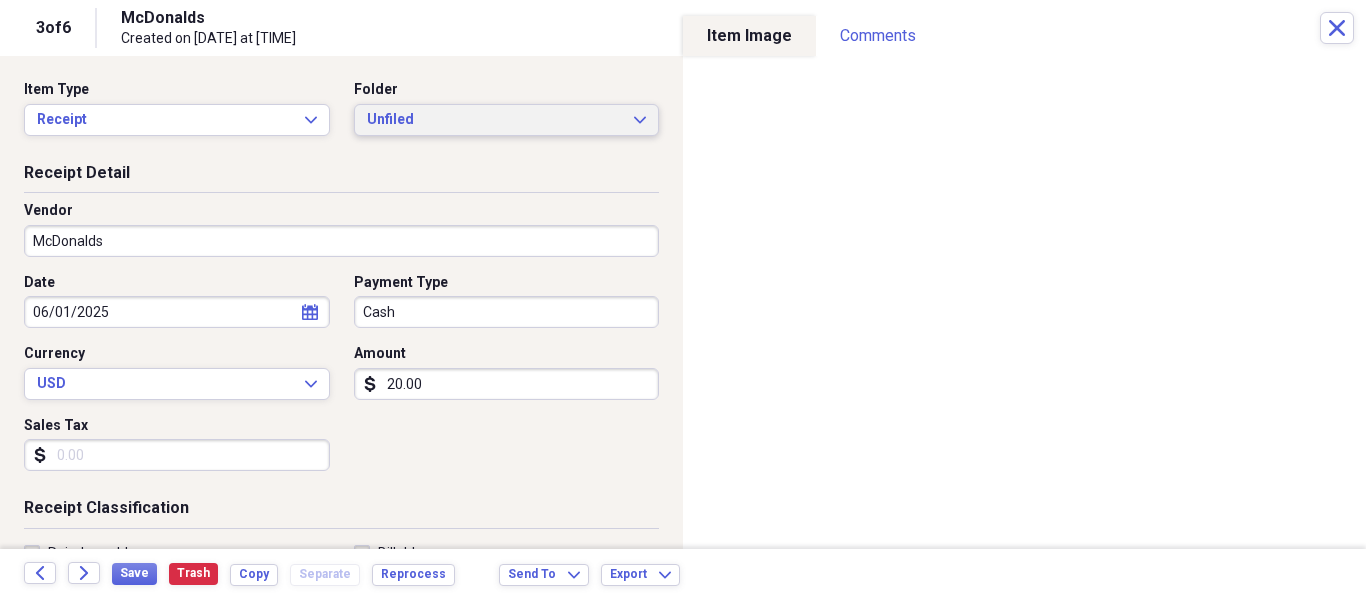 click on "Unfiled Expand" at bounding box center [507, 120] 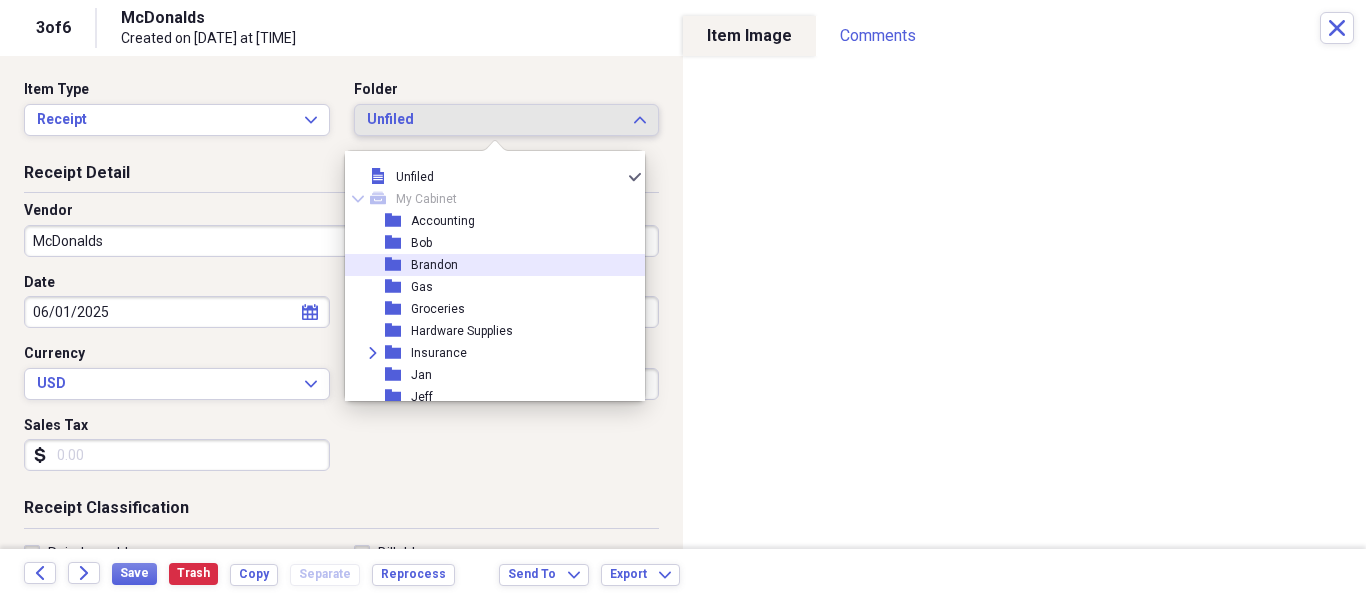 click on "Brandon" at bounding box center [434, 265] 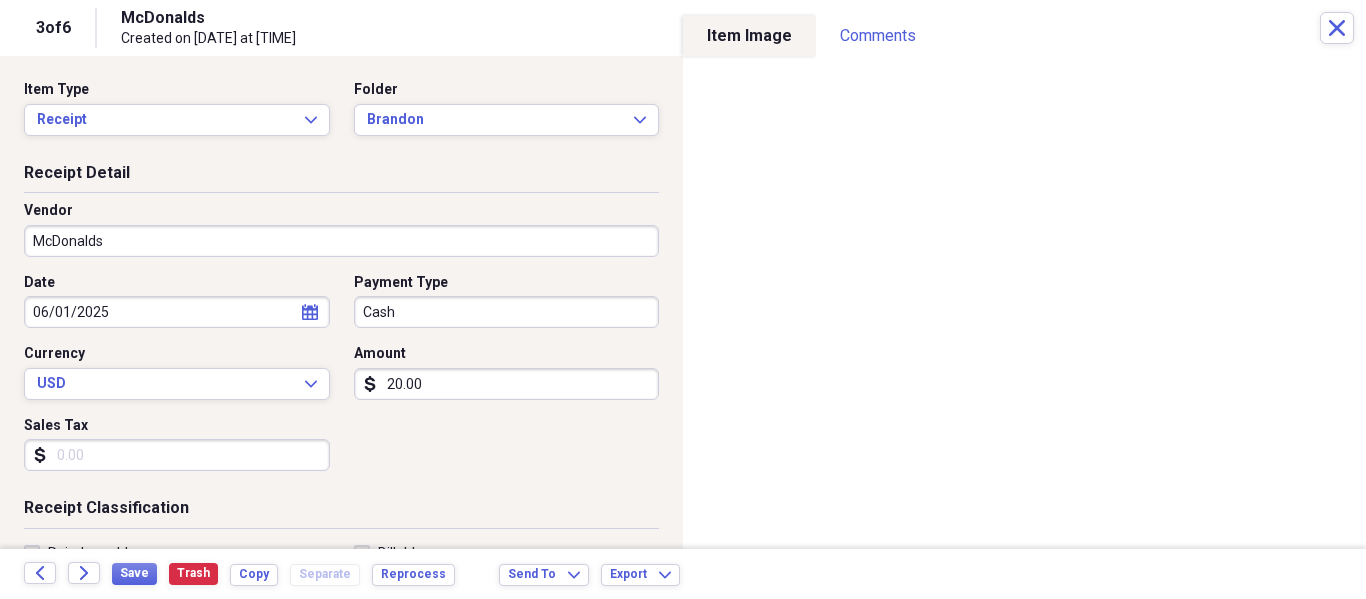 click on "20.00" at bounding box center [507, 384] 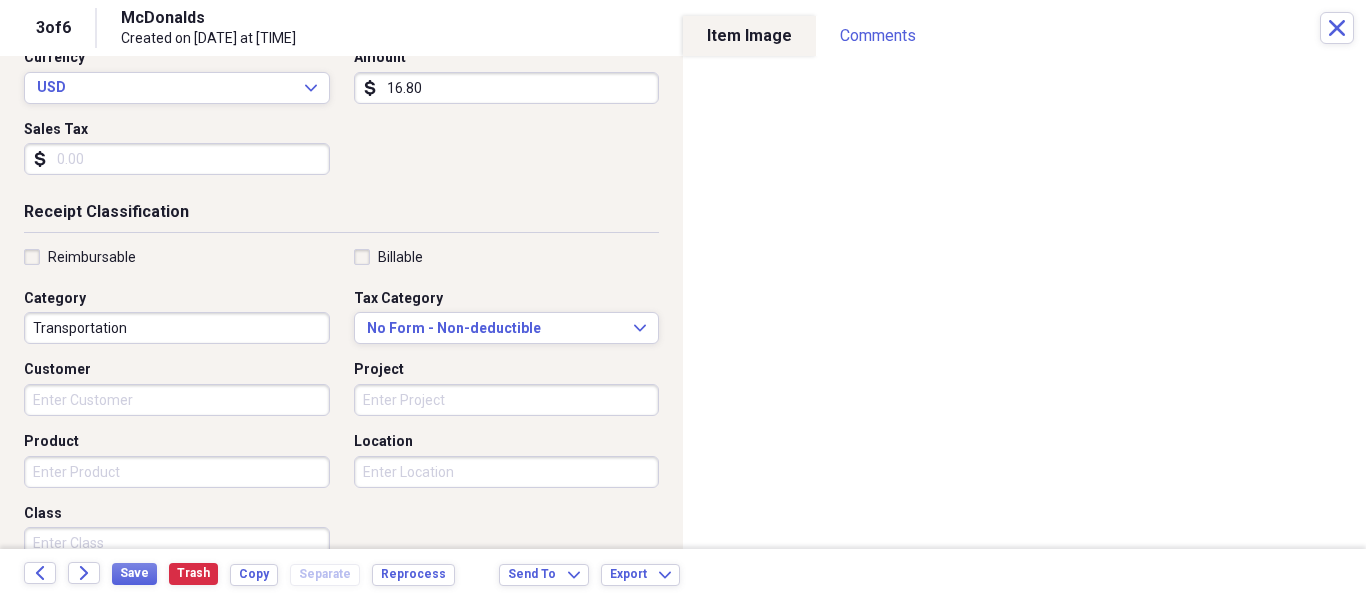 scroll, scrollTop: 300, scrollLeft: 0, axis: vertical 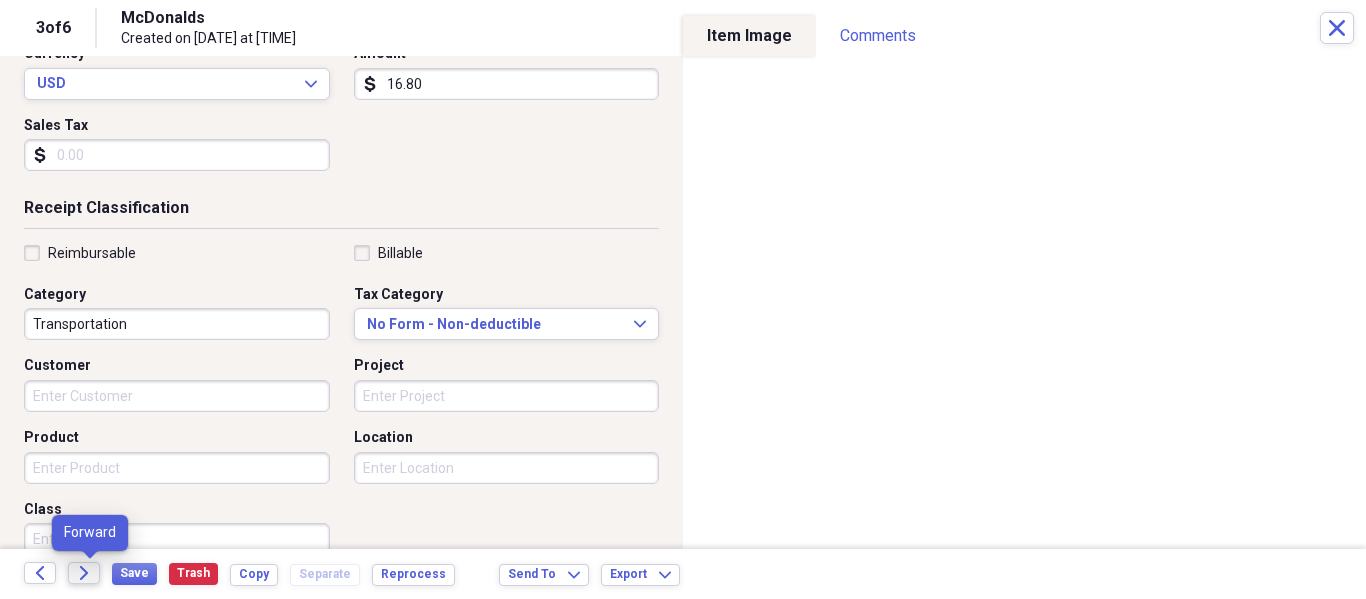 type on "16.80" 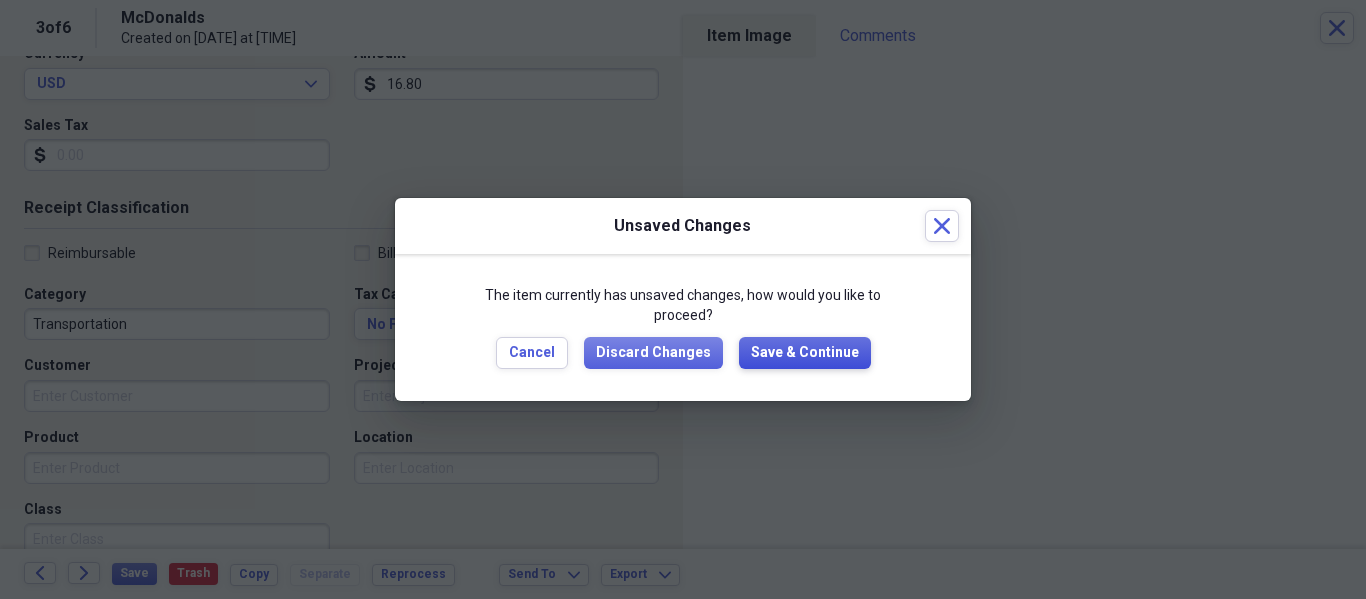 click on "Save & Continue" at bounding box center (805, 353) 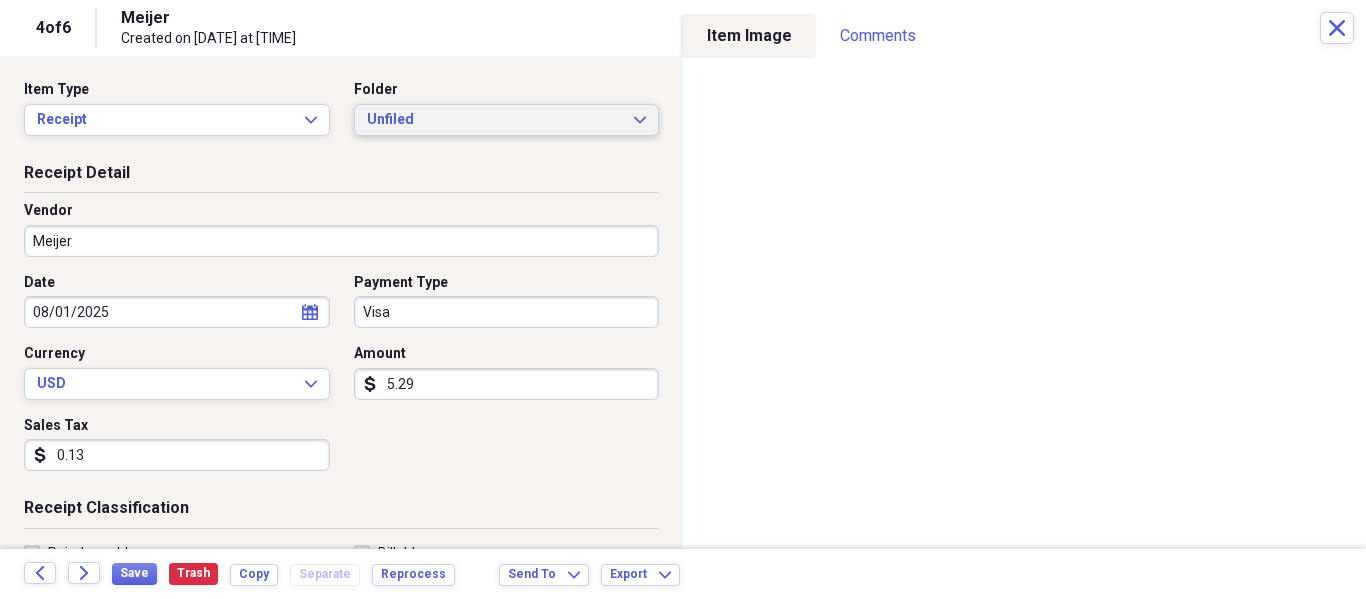 click on "Unfiled Expand" at bounding box center (507, 120) 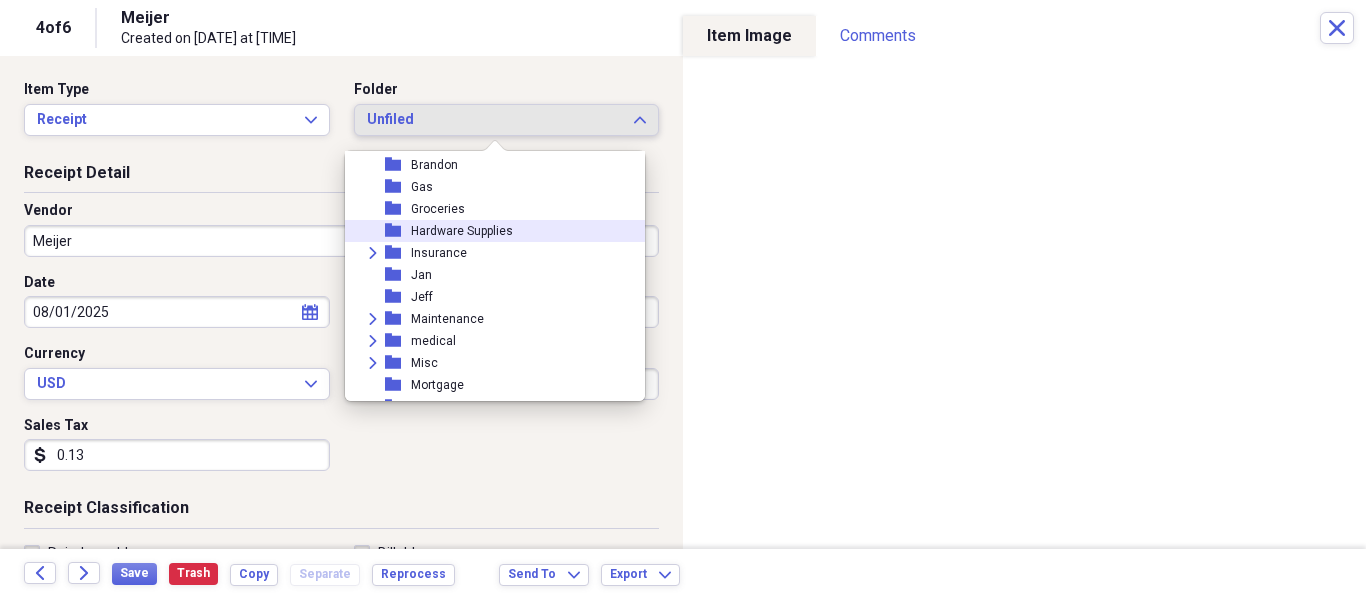 scroll, scrollTop: 200, scrollLeft: 0, axis: vertical 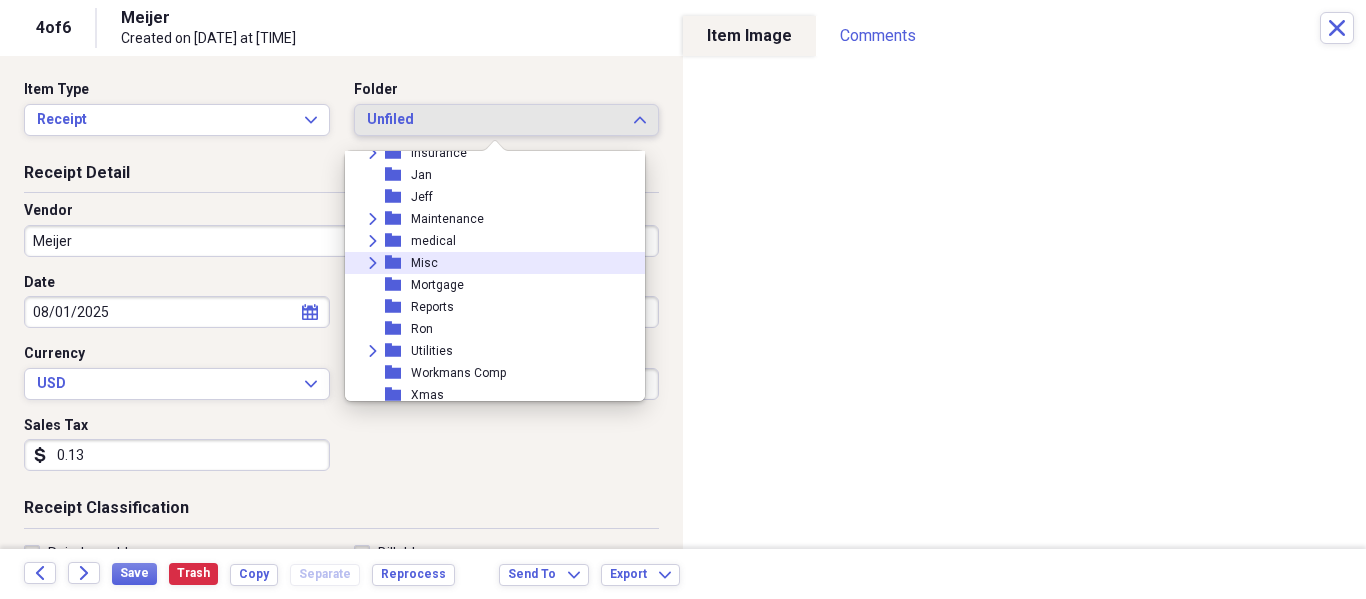 click on "Expand folder Misc" at bounding box center [487, 263] 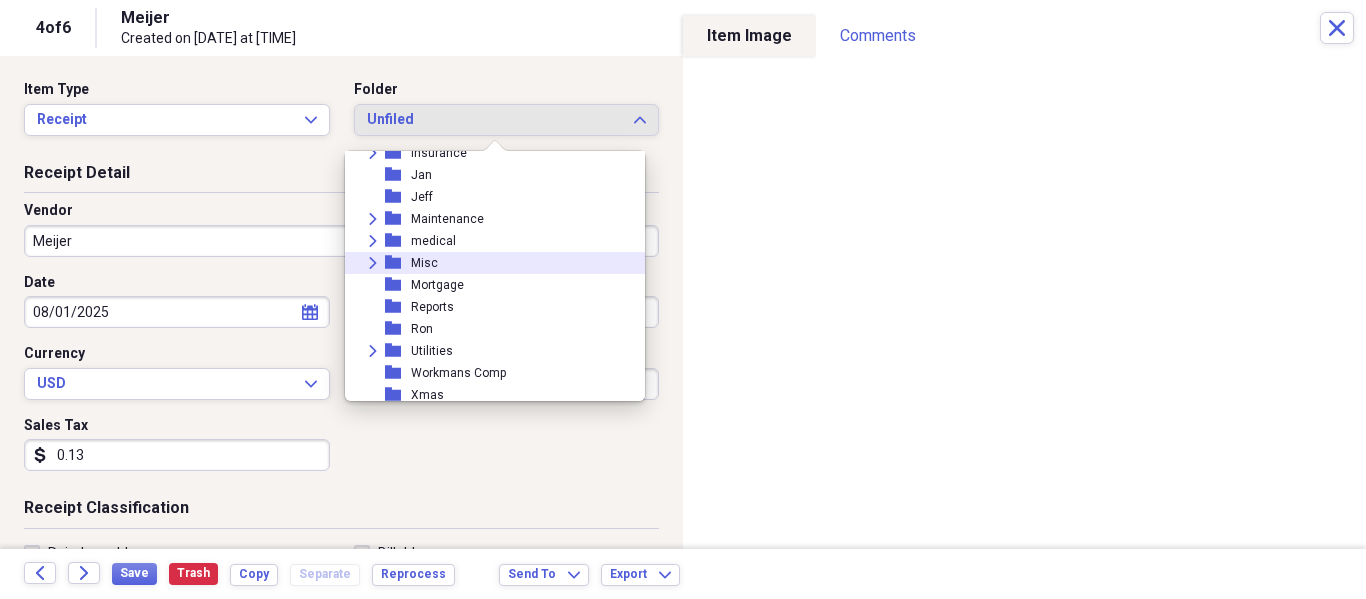 click on "Expand folder Misc" at bounding box center [487, 263] 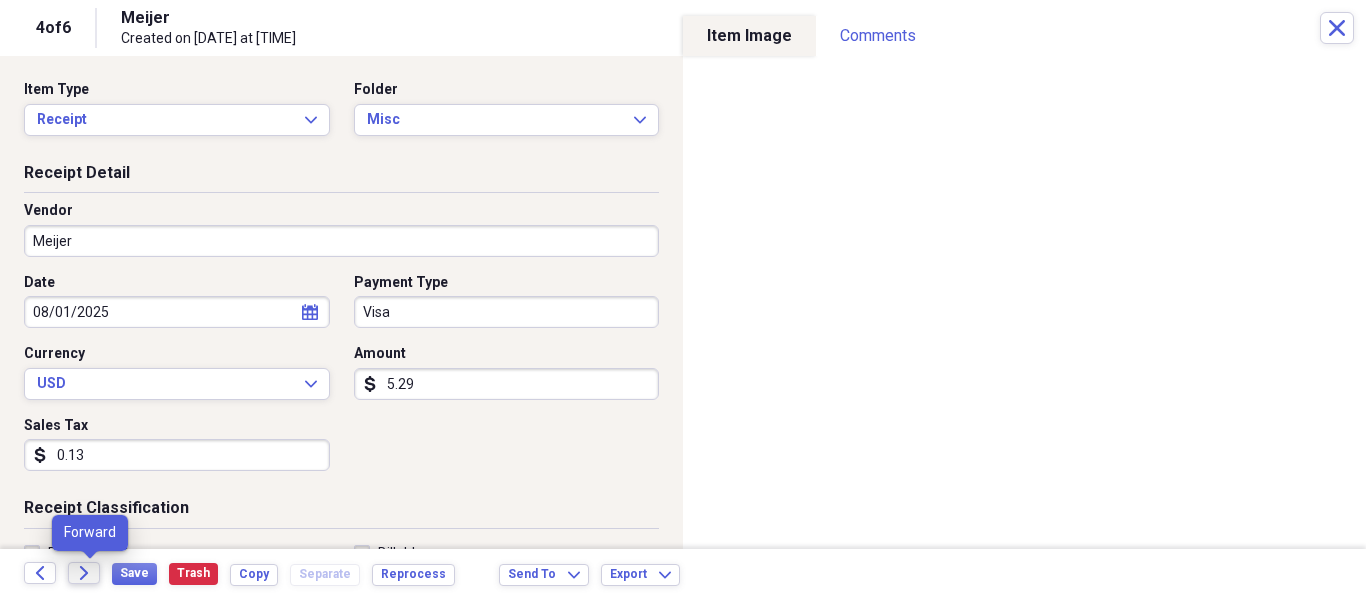 click on "Forward" at bounding box center [84, 573] 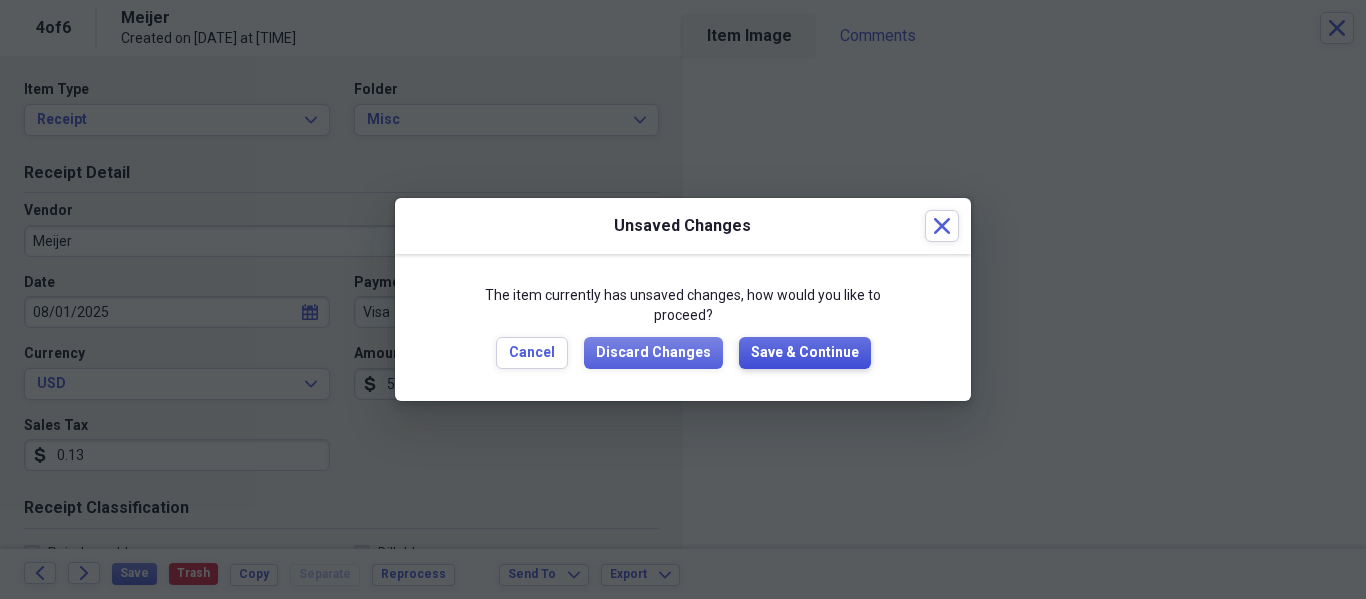 click on "Save & Continue" at bounding box center [805, 353] 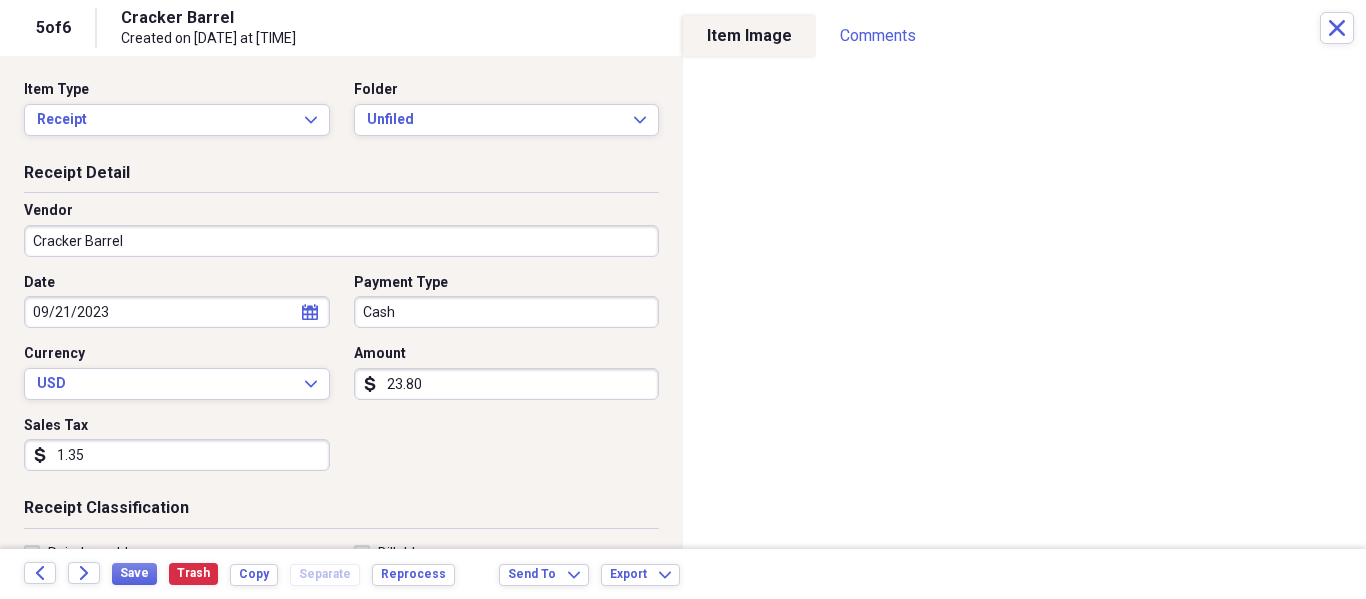 select on "8" 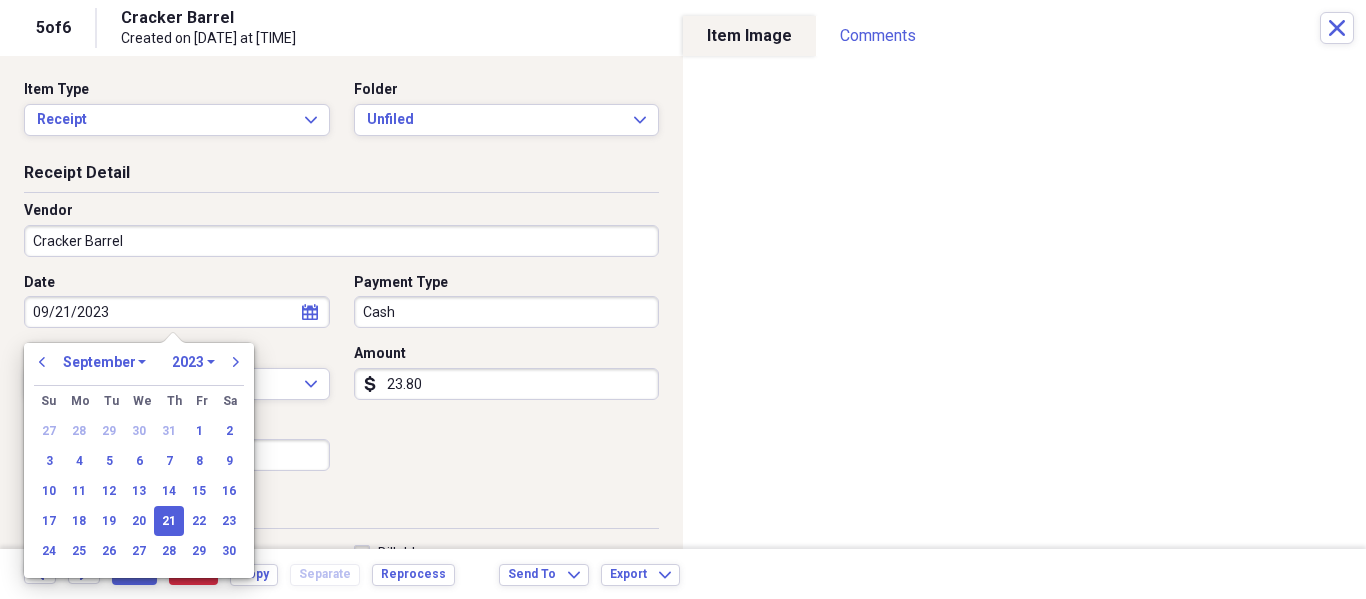 click on "09/21/2023" at bounding box center [177, 312] 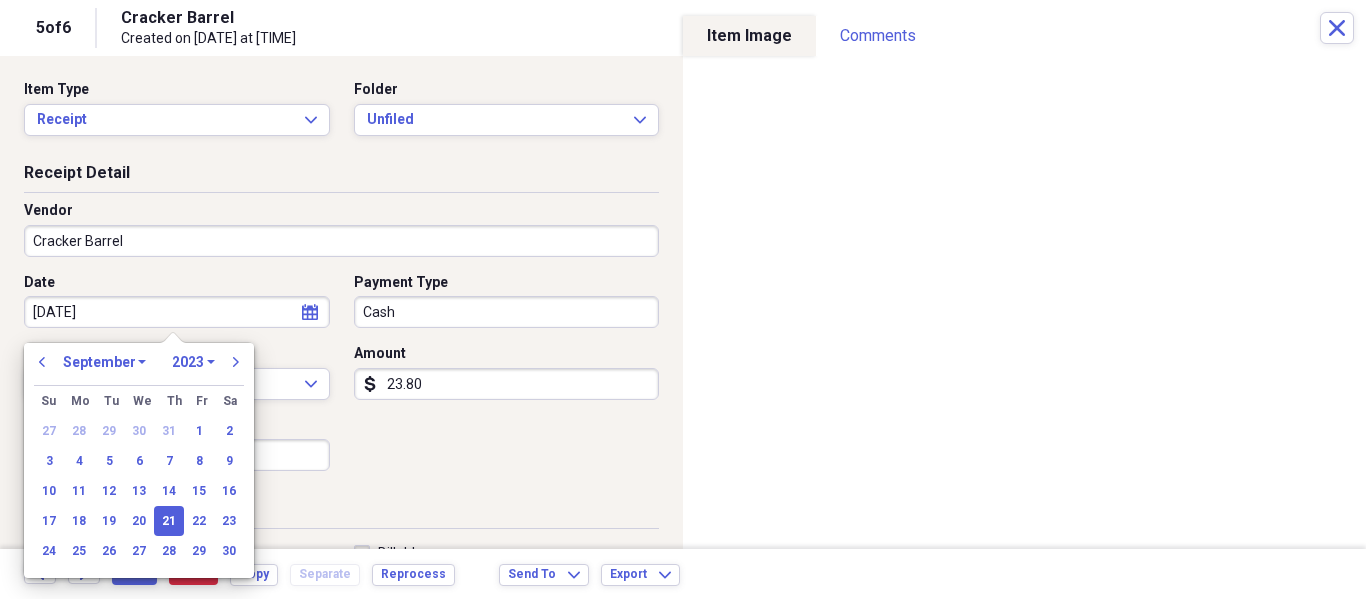 type on "07/21/2023" 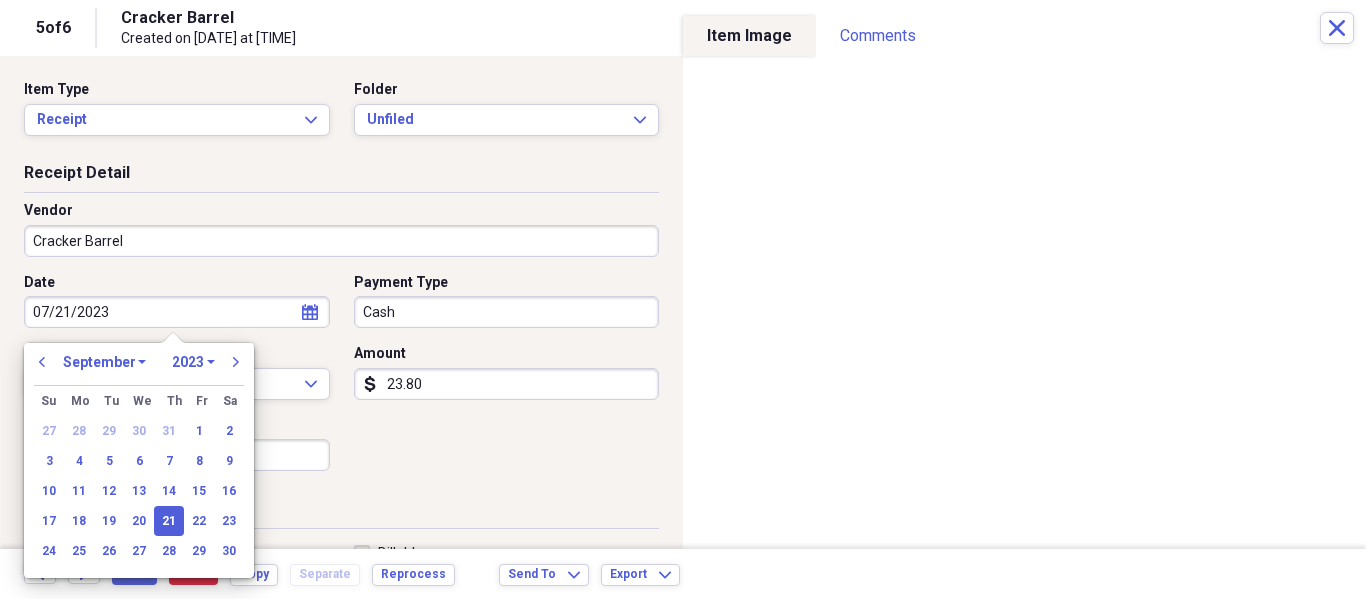 select on "6" 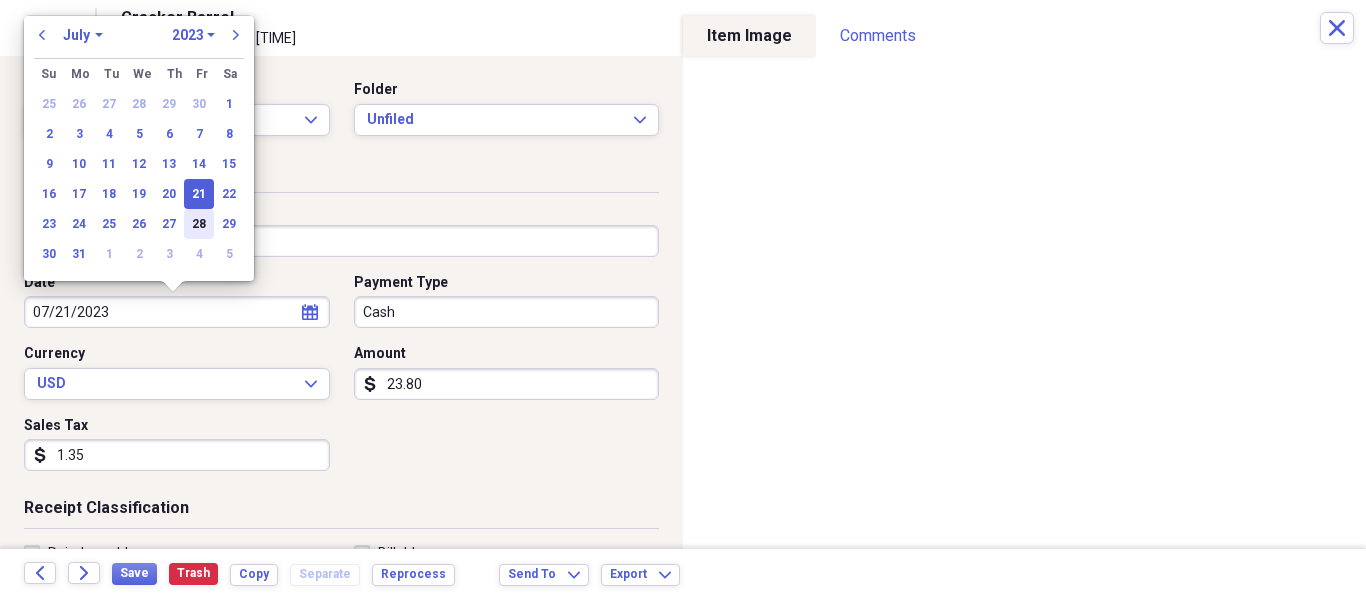 click on "28" at bounding box center [199, 224] 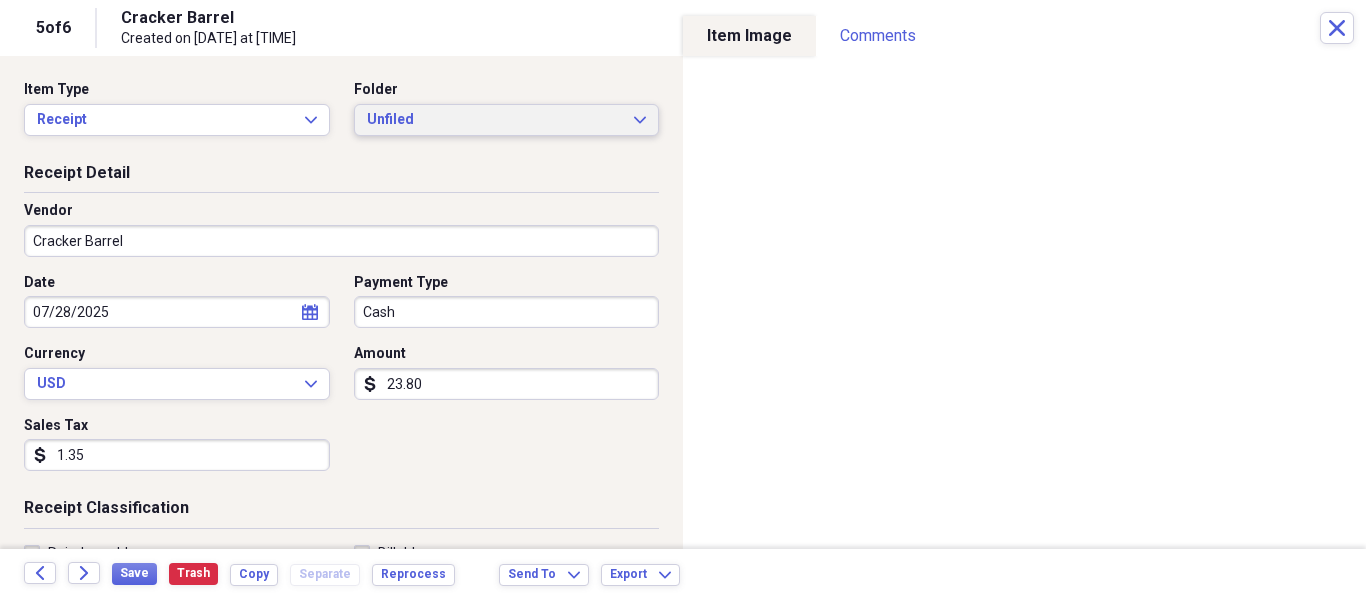 type on "07/28/2025" 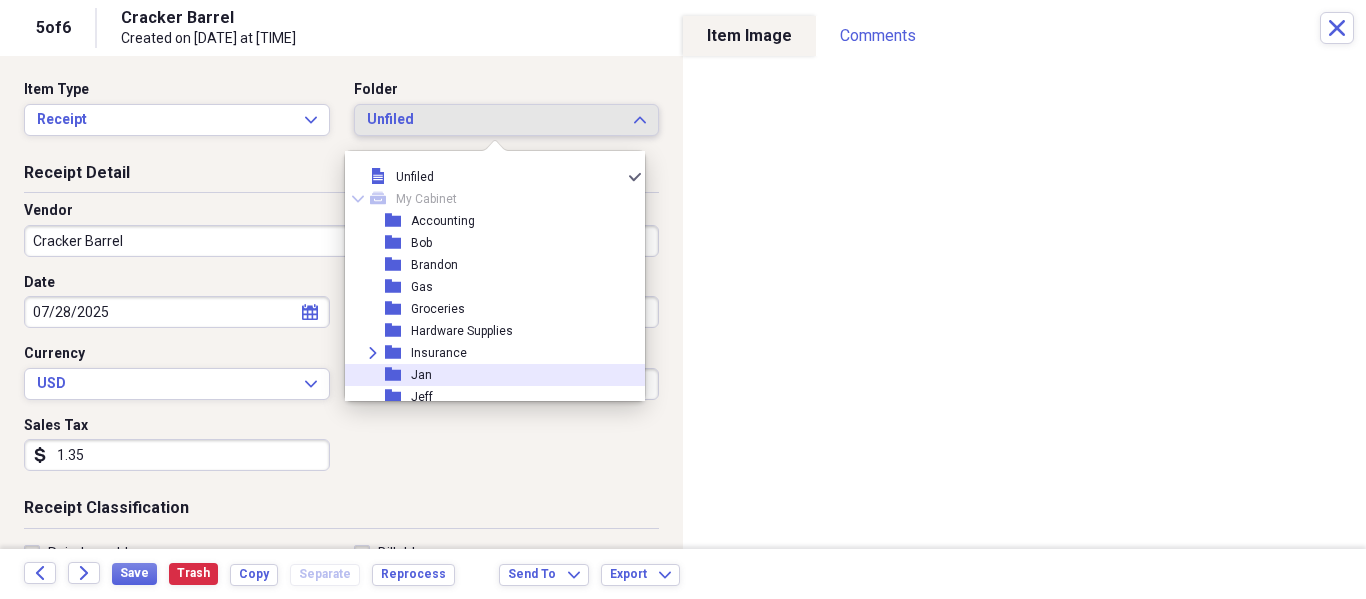 click on "folder [FIRST]" at bounding box center [487, 375] 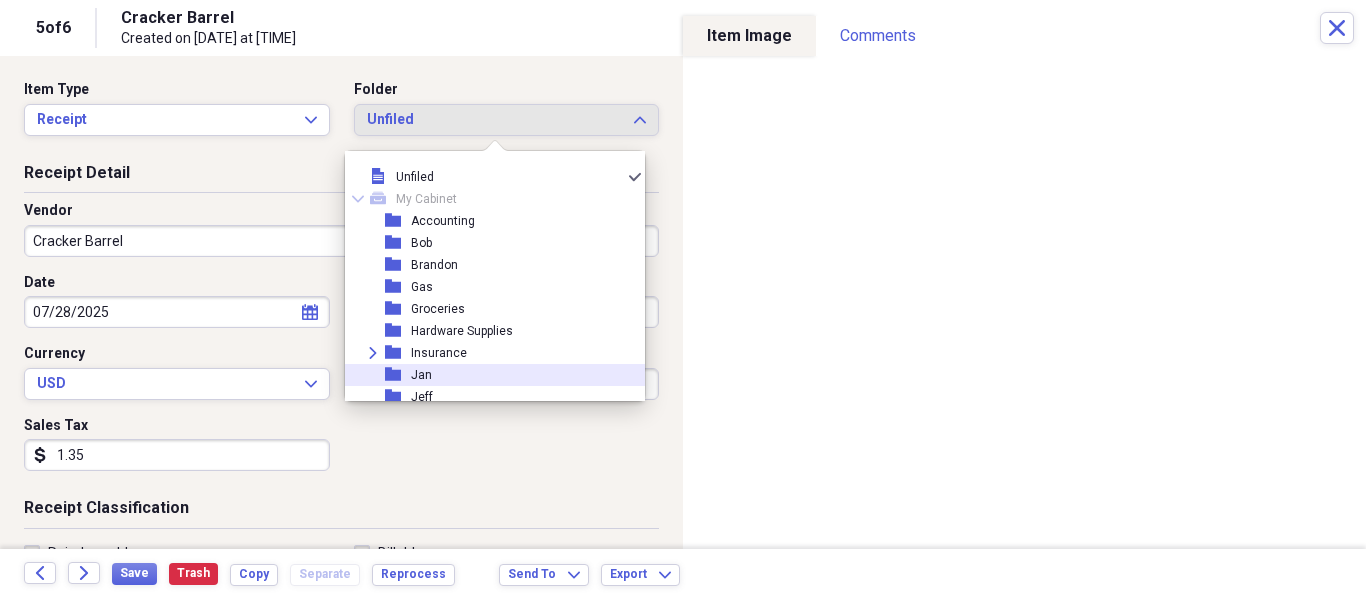 click on "folder [FIRST]" at bounding box center [487, 375] 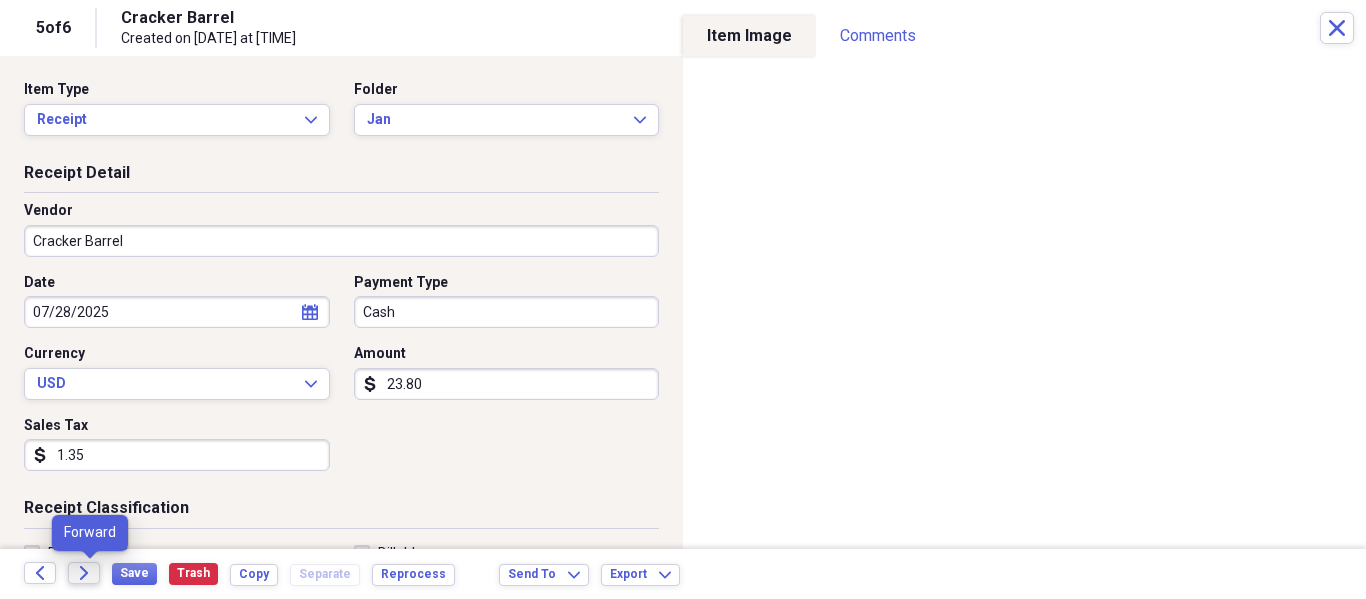 click 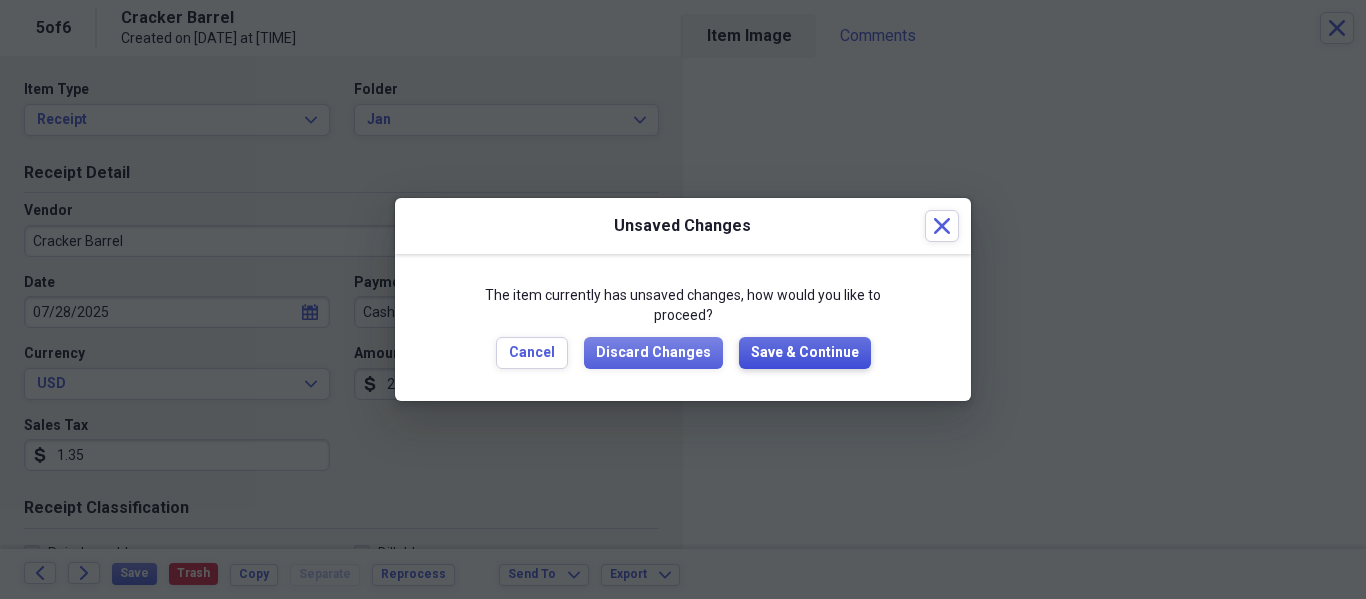 click on "Save & Continue" at bounding box center [805, 353] 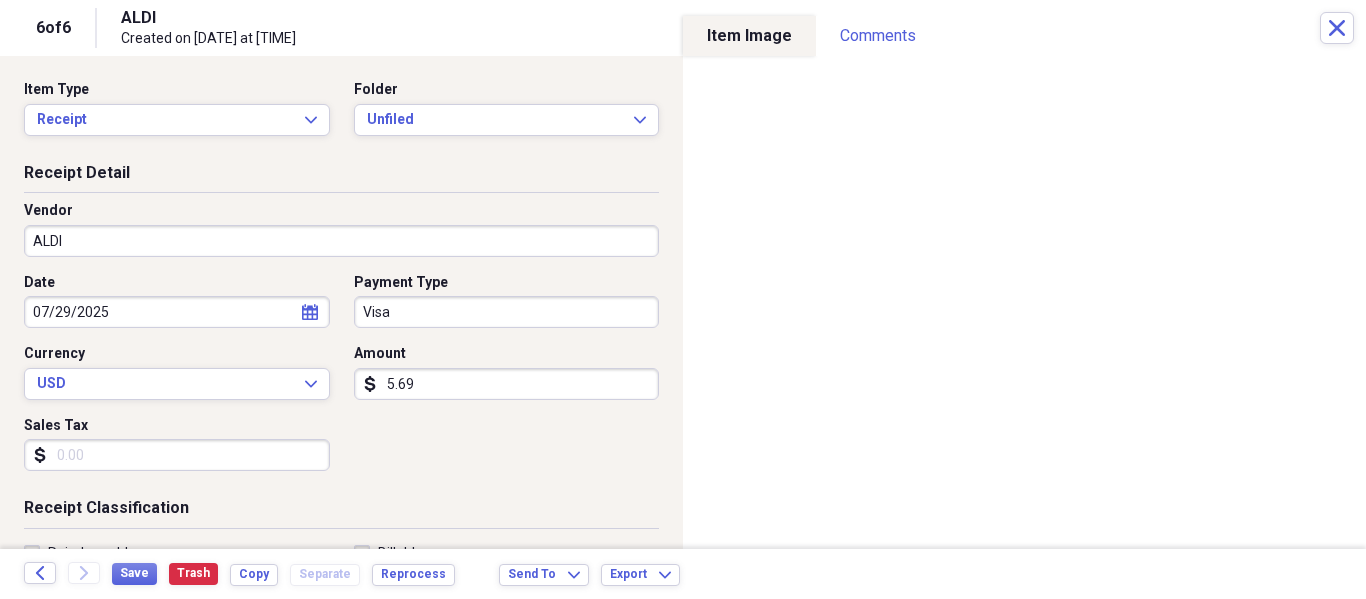 click on "5.69" at bounding box center [507, 384] 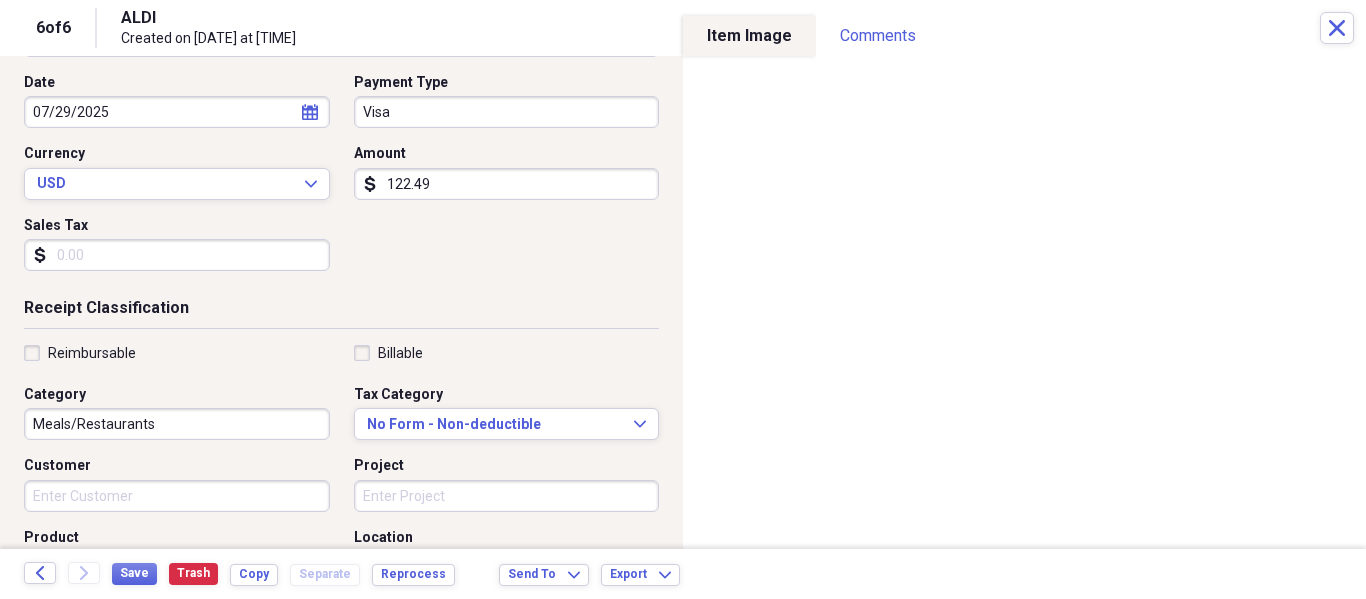 scroll, scrollTop: 0, scrollLeft: 0, axis: both 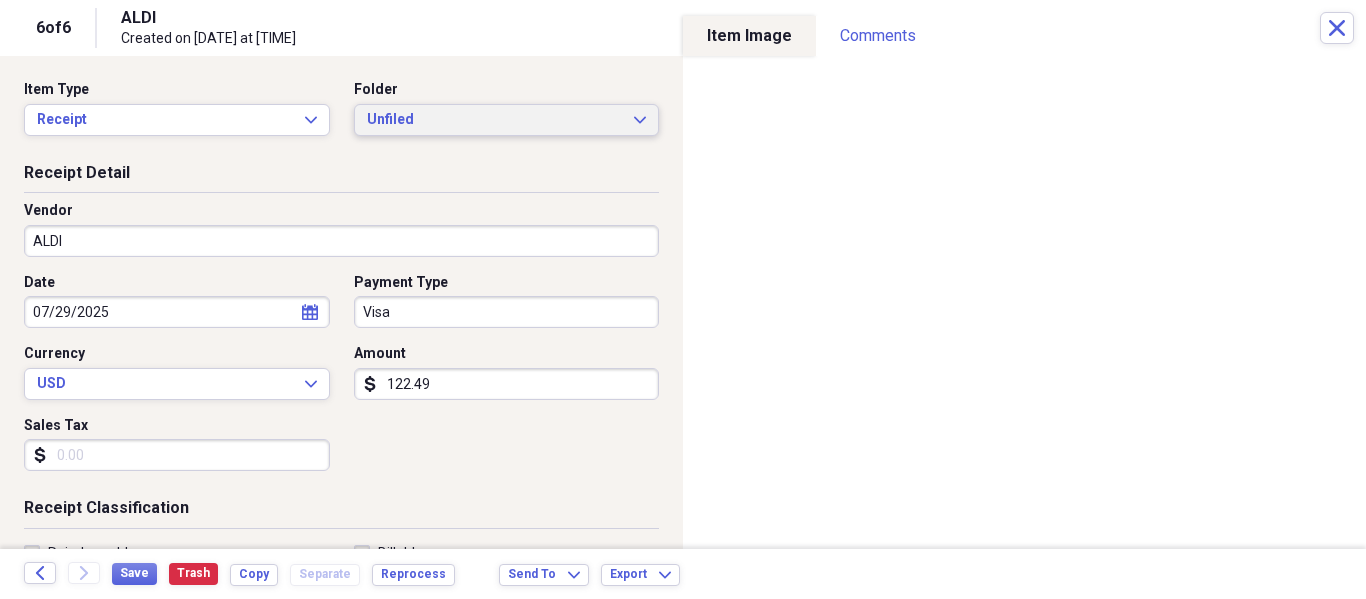 type on "122.49" 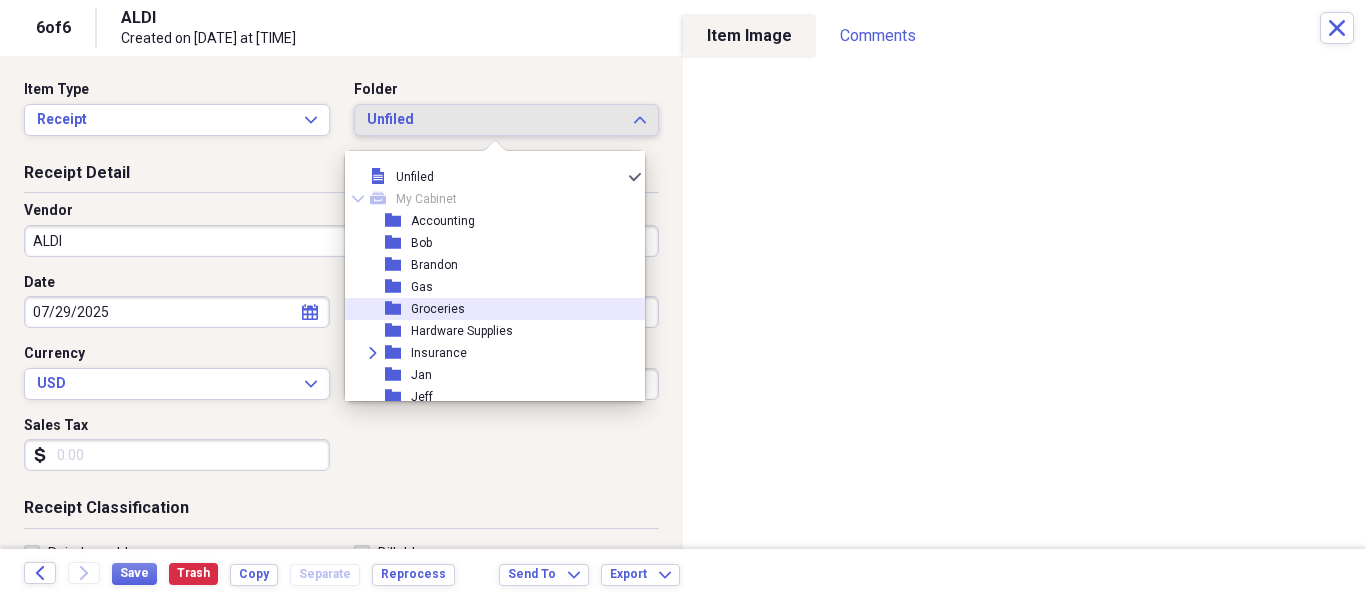 click on "Groceries" at bounding box center [438, 309] 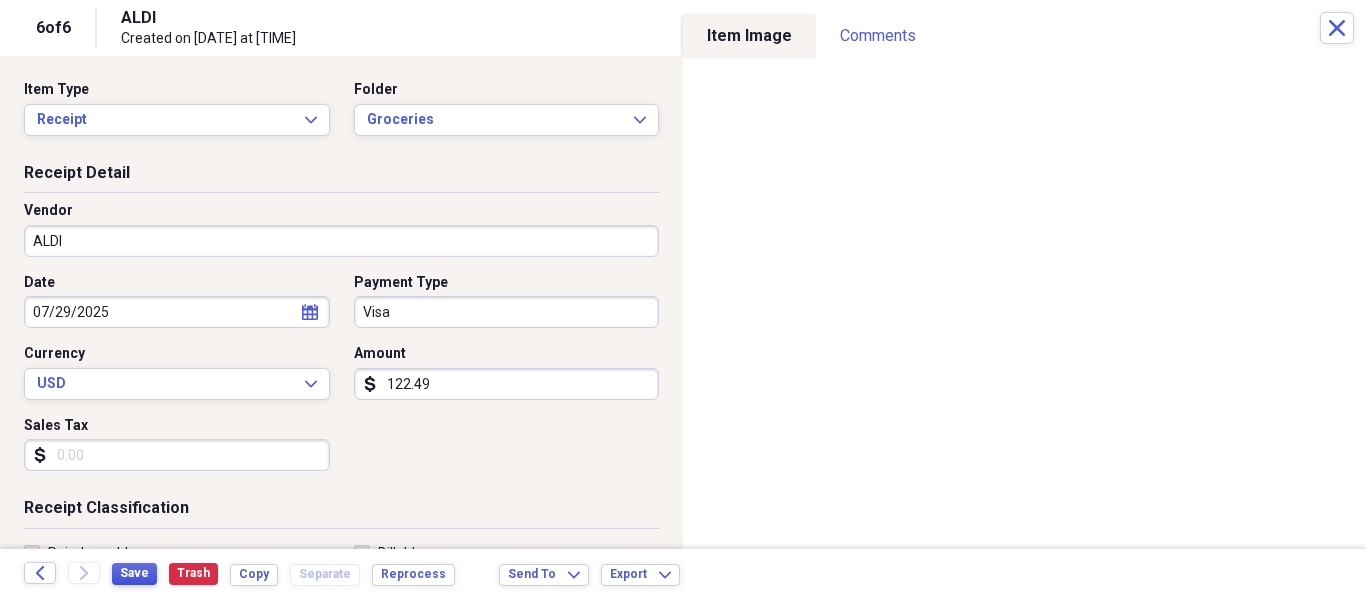 click on "Save" at bounding box center [134, 574] 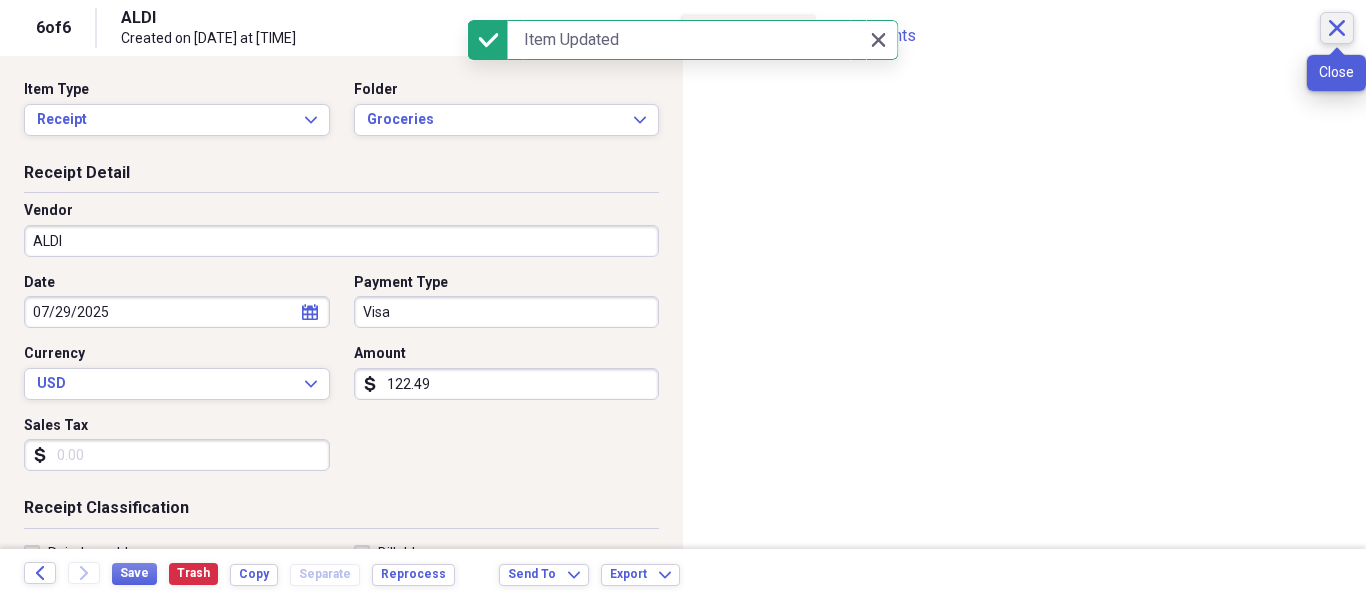 click on "Close" at bounding box center (1337, 28) 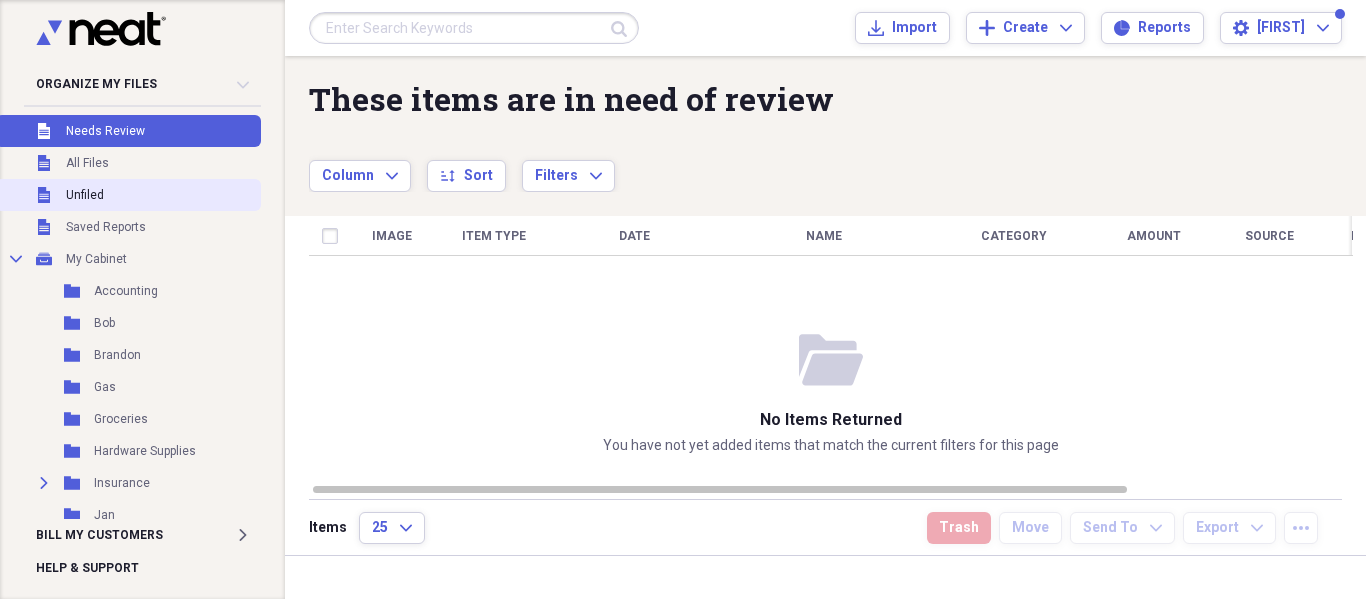 click on "Unfiled" at bounding box center [85, 195] 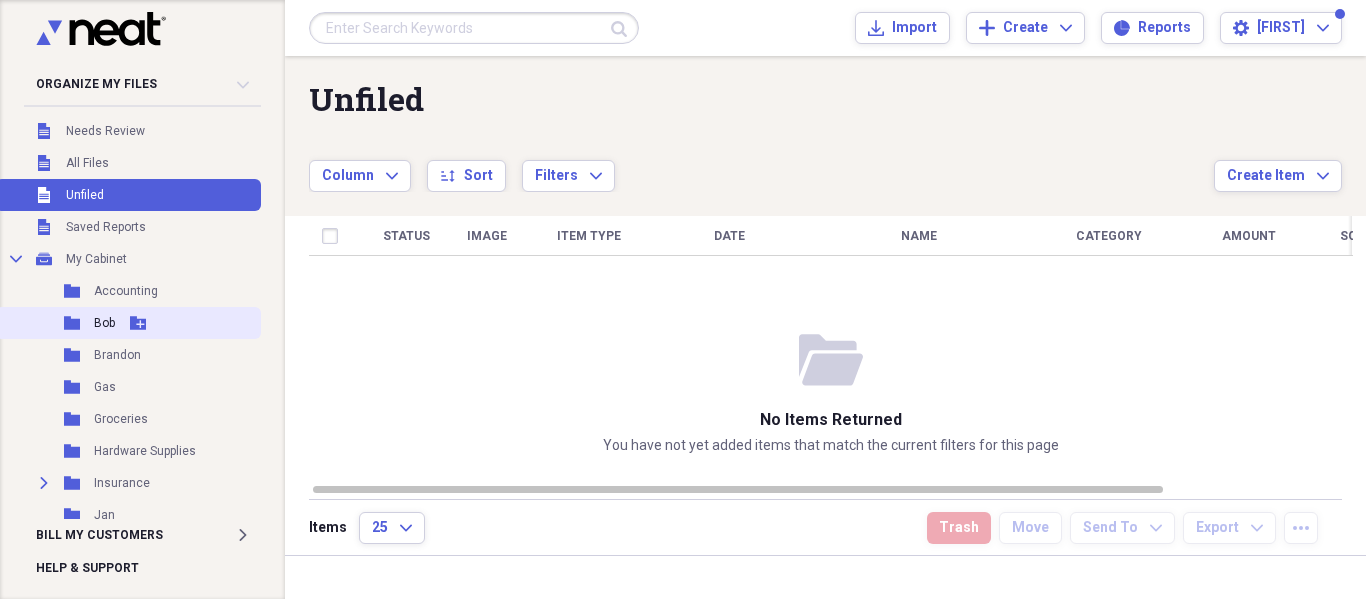 click on "Add Folder" at bounding box center (138, 323) 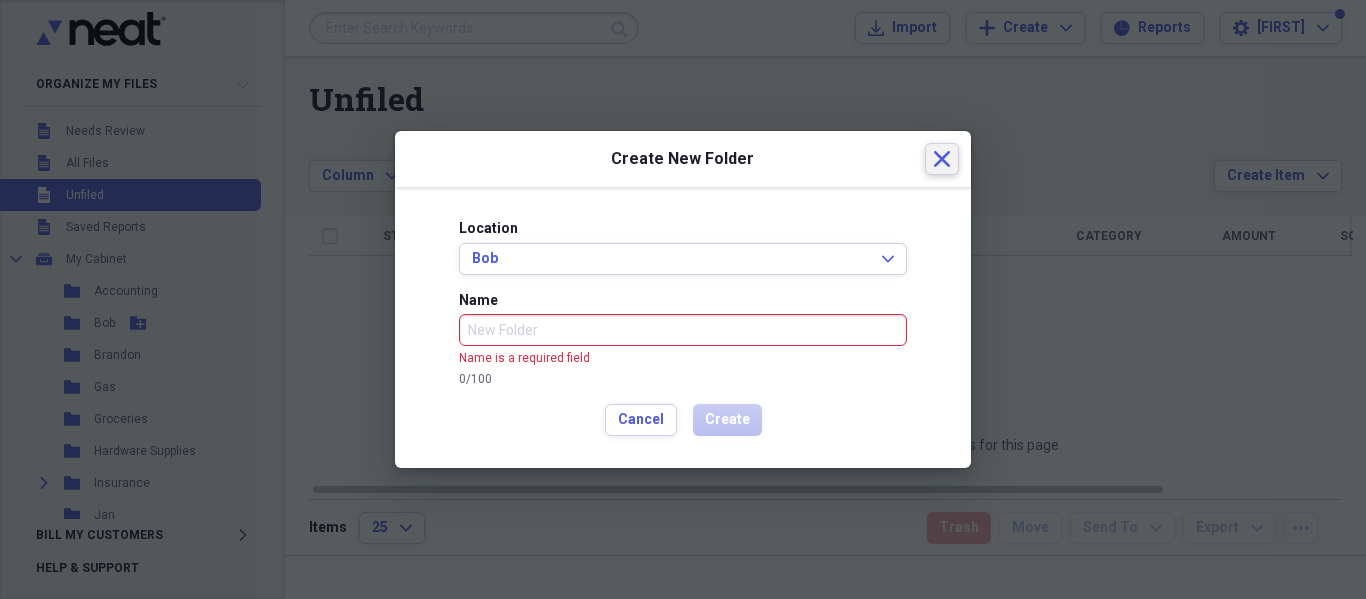 click on "Close" at bounding box center (942, 159) 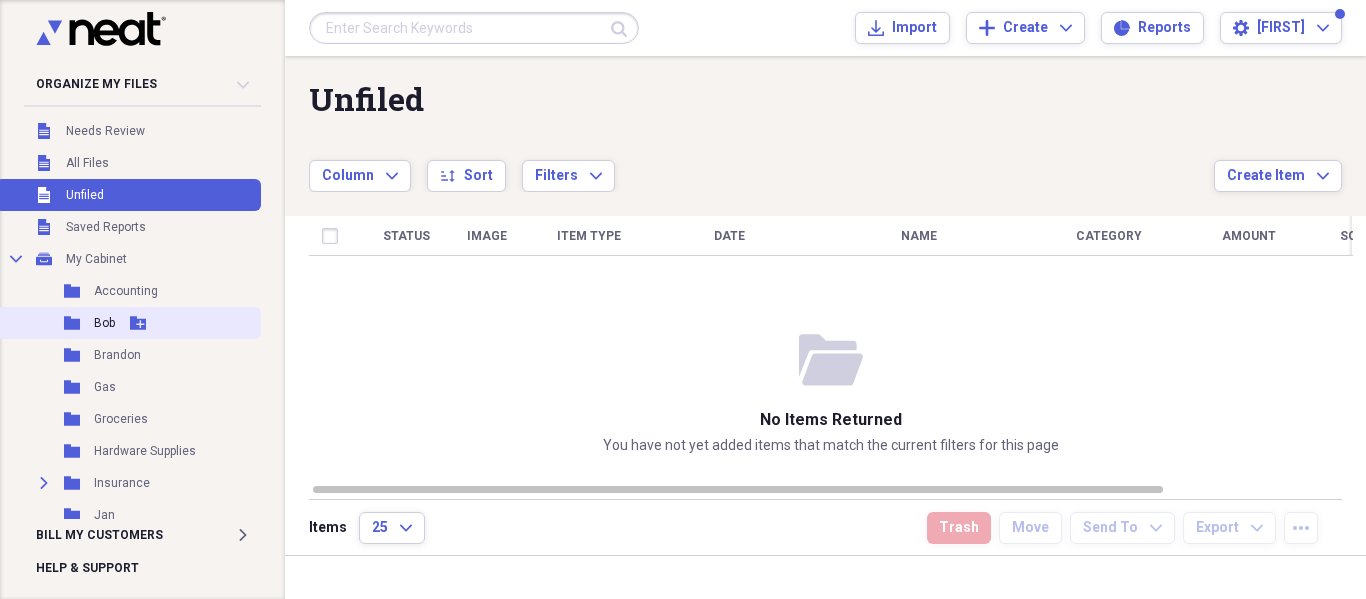 click on "Folder [FIRST] Add Folder" at bounding box center (128, 323) 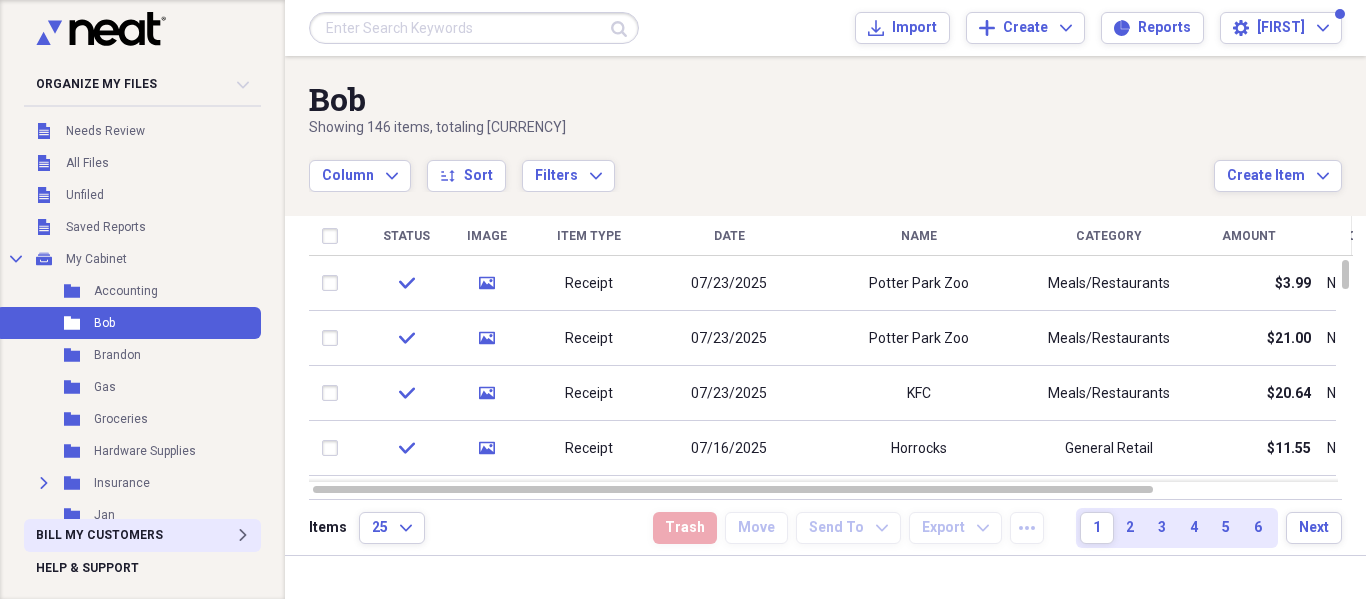 click on "Bill My Customers Expand" at bounding box center (142, 535) 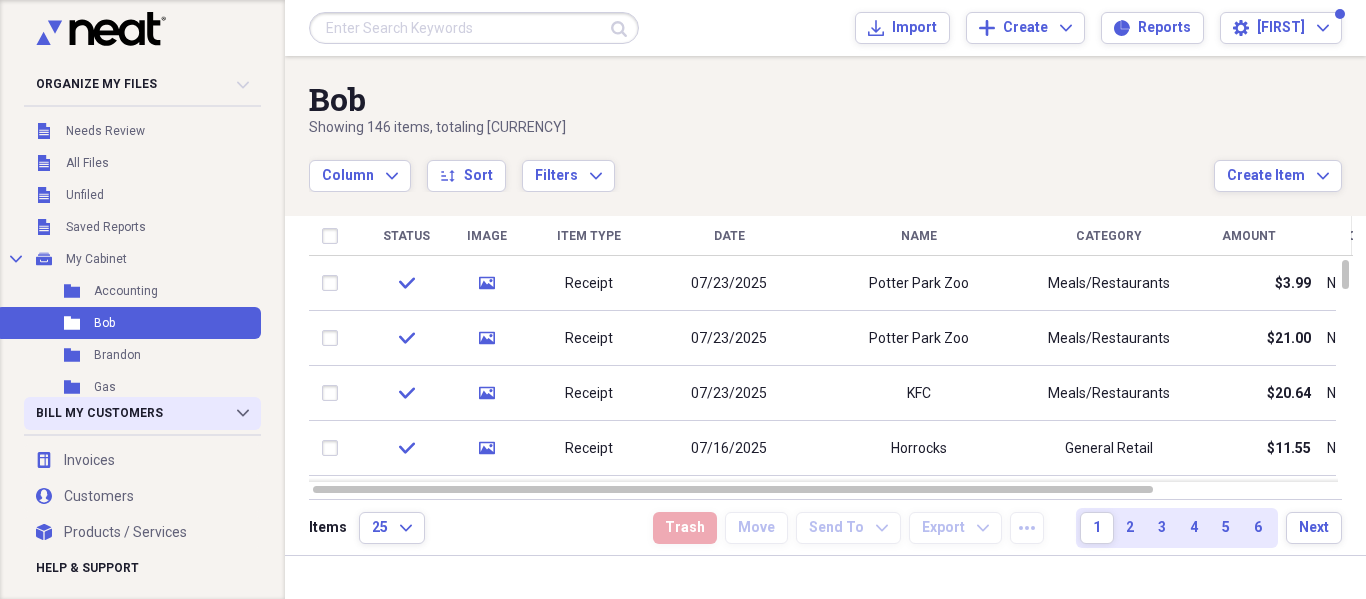 click on "Bill My Customers Collapse" at bounding box center (142, 413) 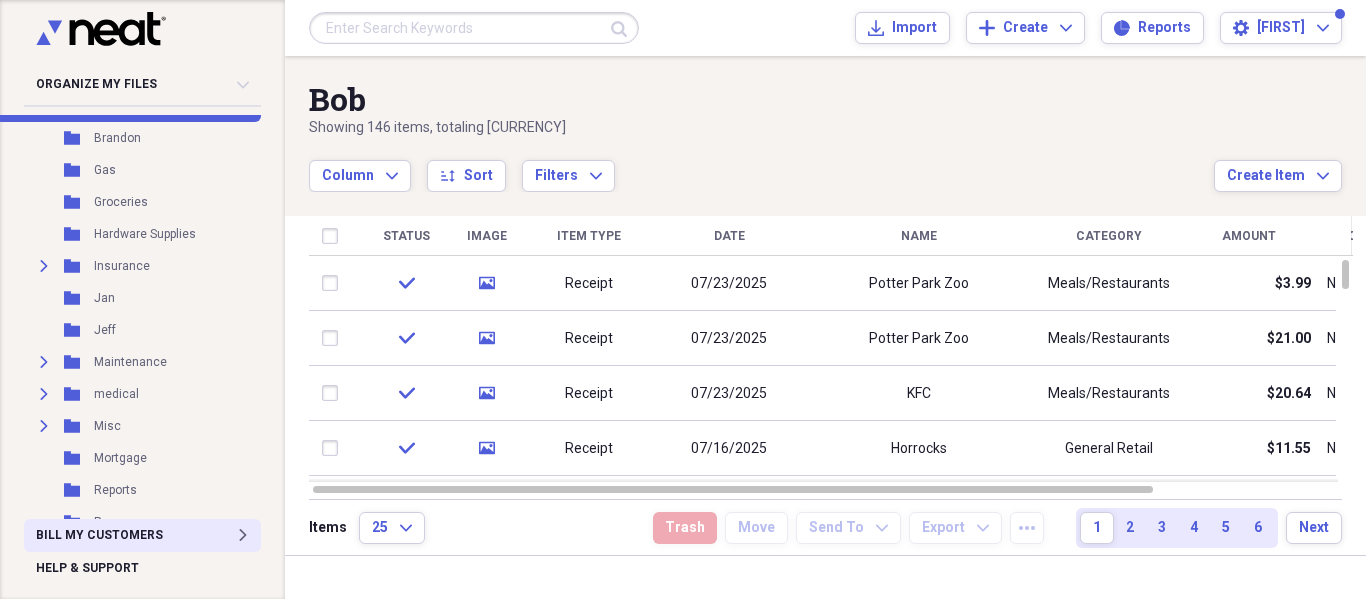 scroll, scrollTop: 224, scrollLeft: 0, axis: vertical 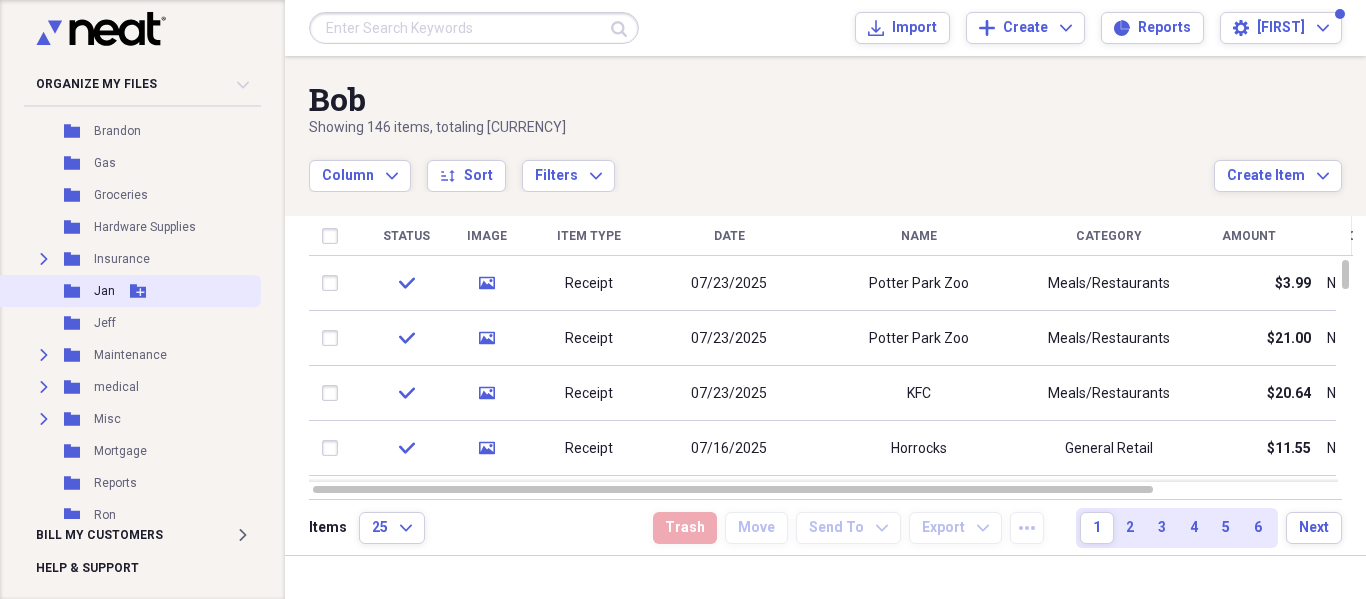 click on "Jan" at bounding box center [104, 291] 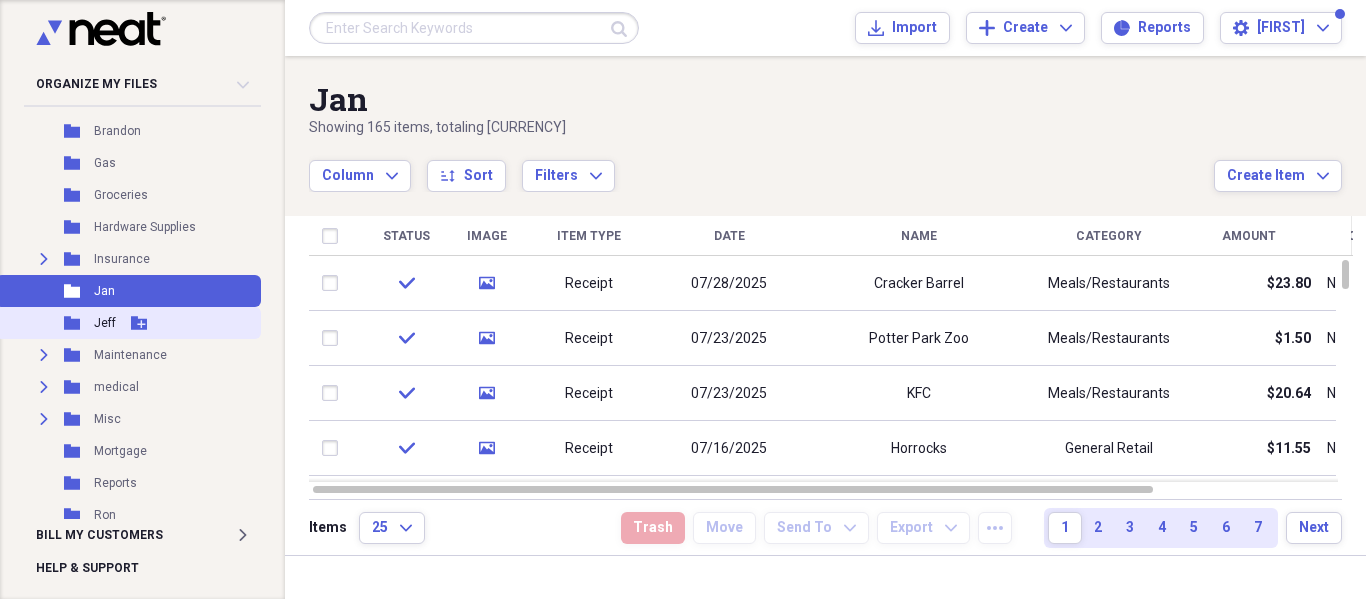 click on "Jeff" at bounding box center [105, 323] 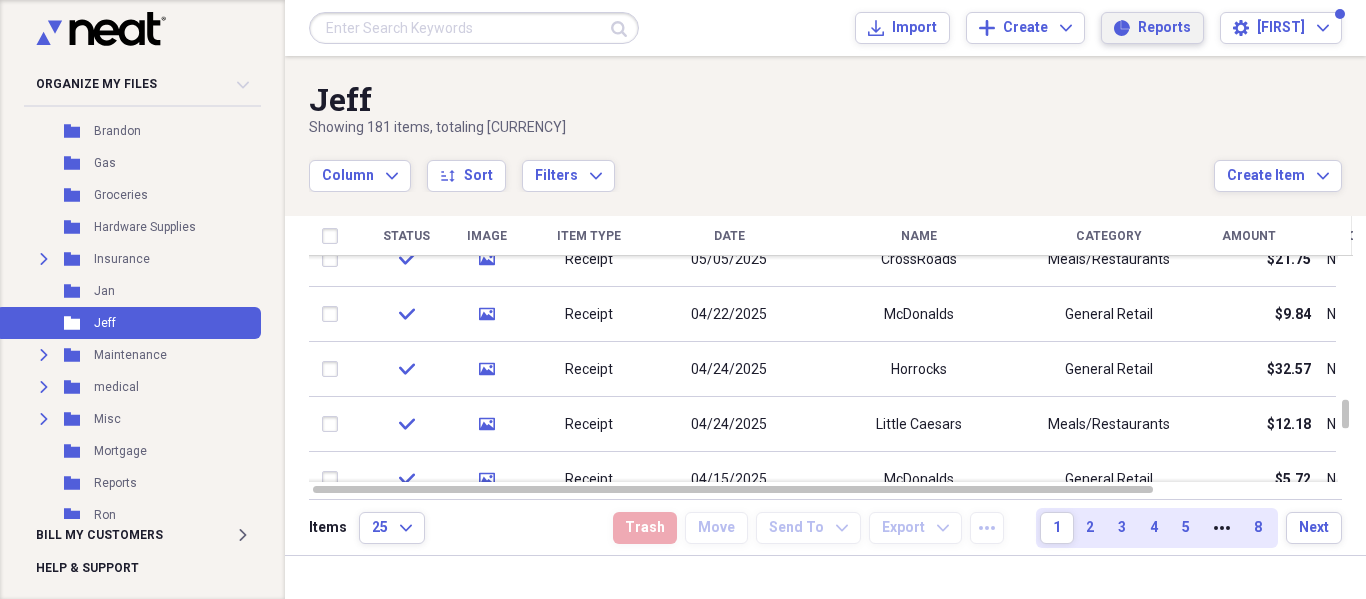 click on "Reports Reports" at bounding box center [1152, 28] 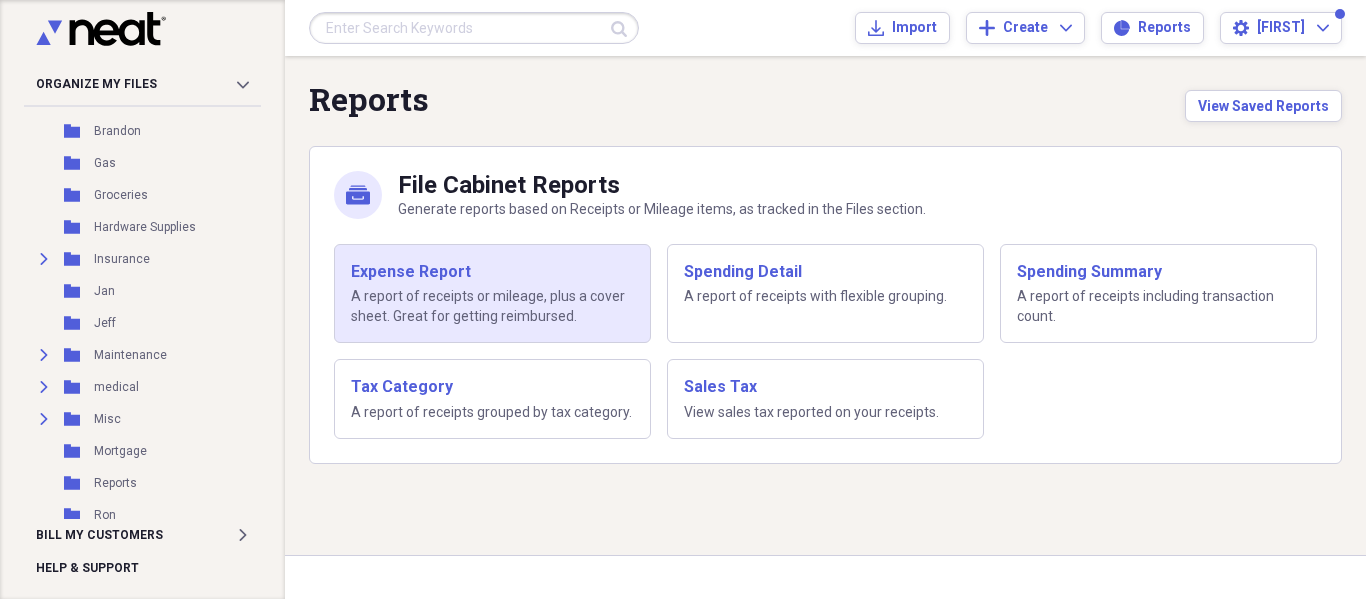 click on "A report of receipts or mileage, plus a cover sheet. Great for getting reimbursed." at bounding box center (492, 306) 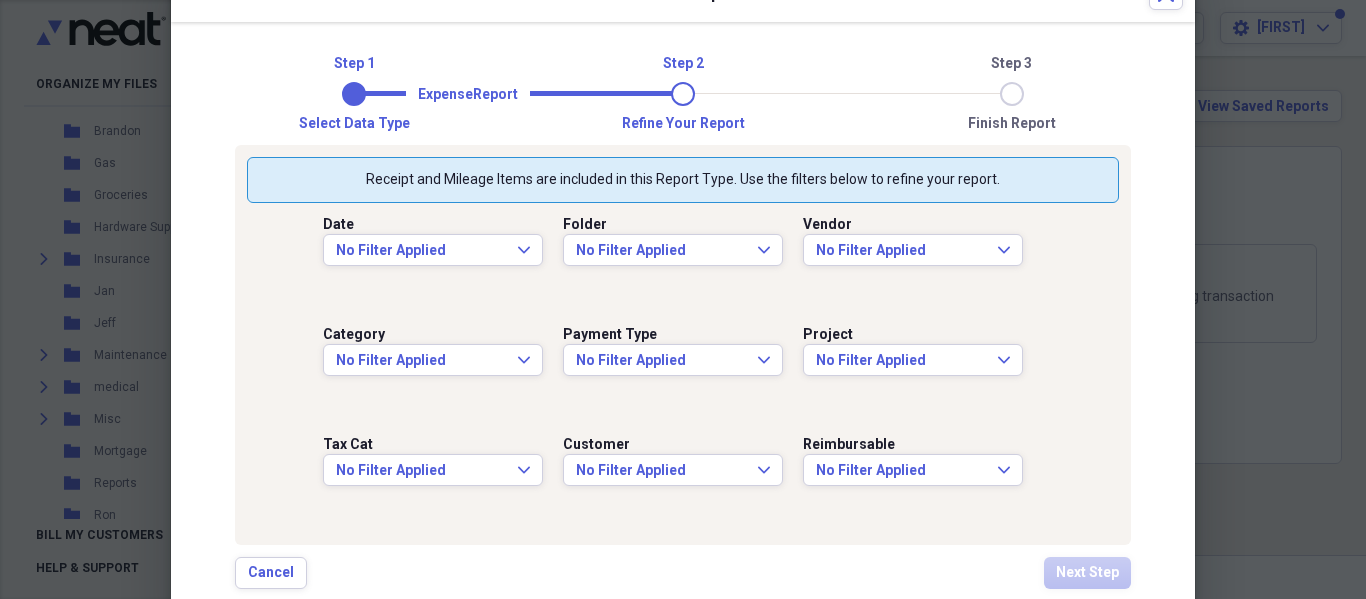 scroll, scrollTop: 100, scrollLeft: 0, axis: vertical 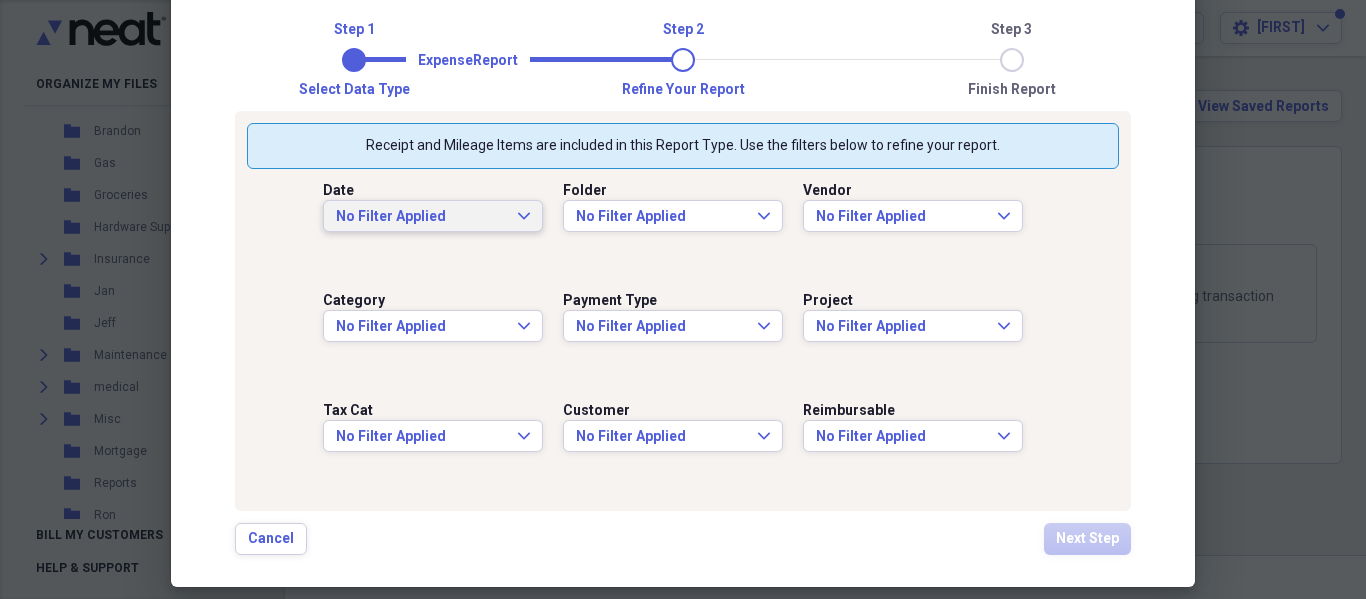 click on "No Filter Applied Expand" at bounding box center (433, 216) 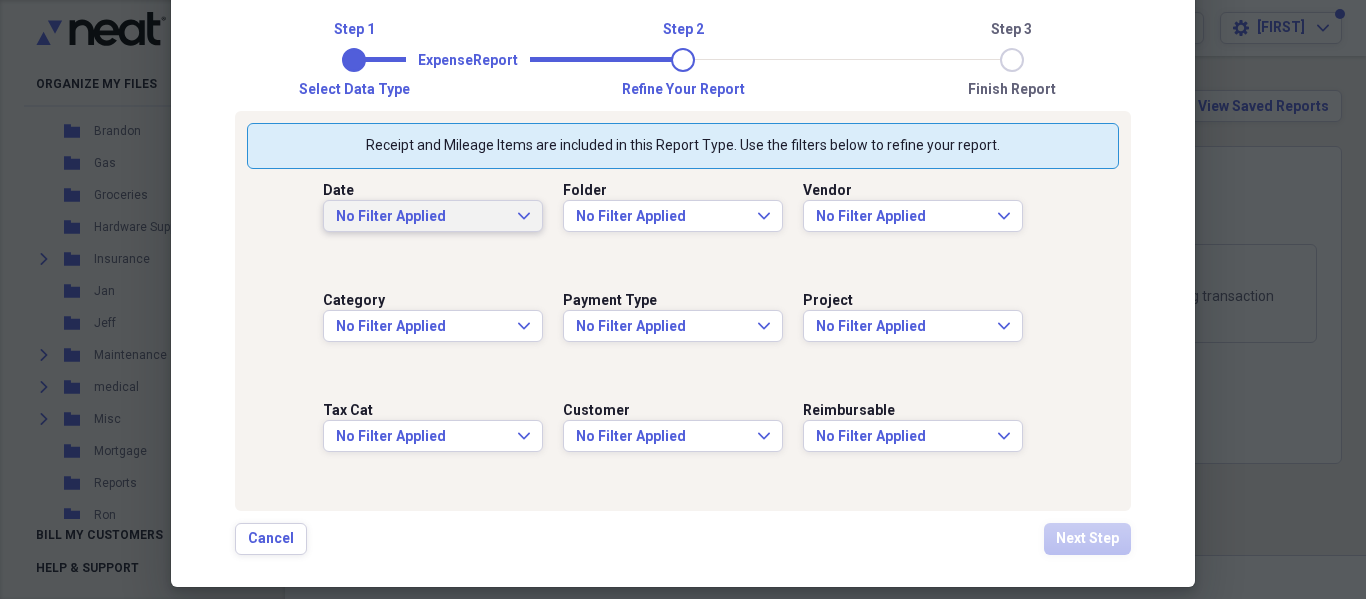 click on "Expand" 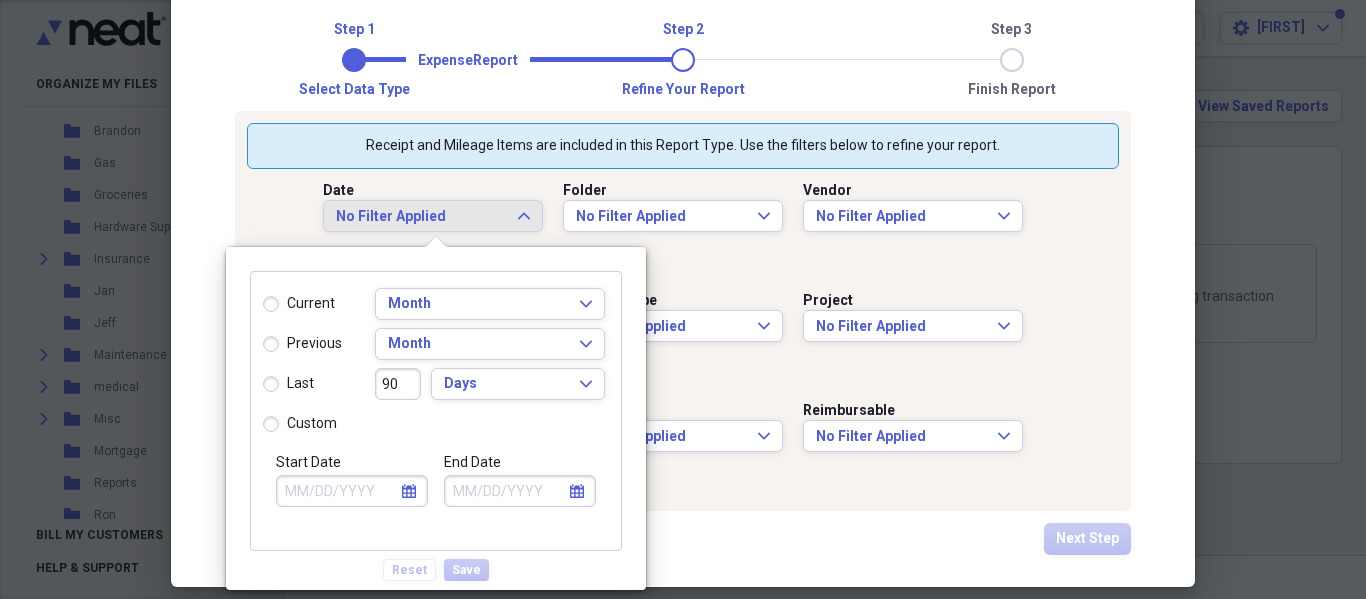 click on "Start Date" at bounding box center [352, 491] 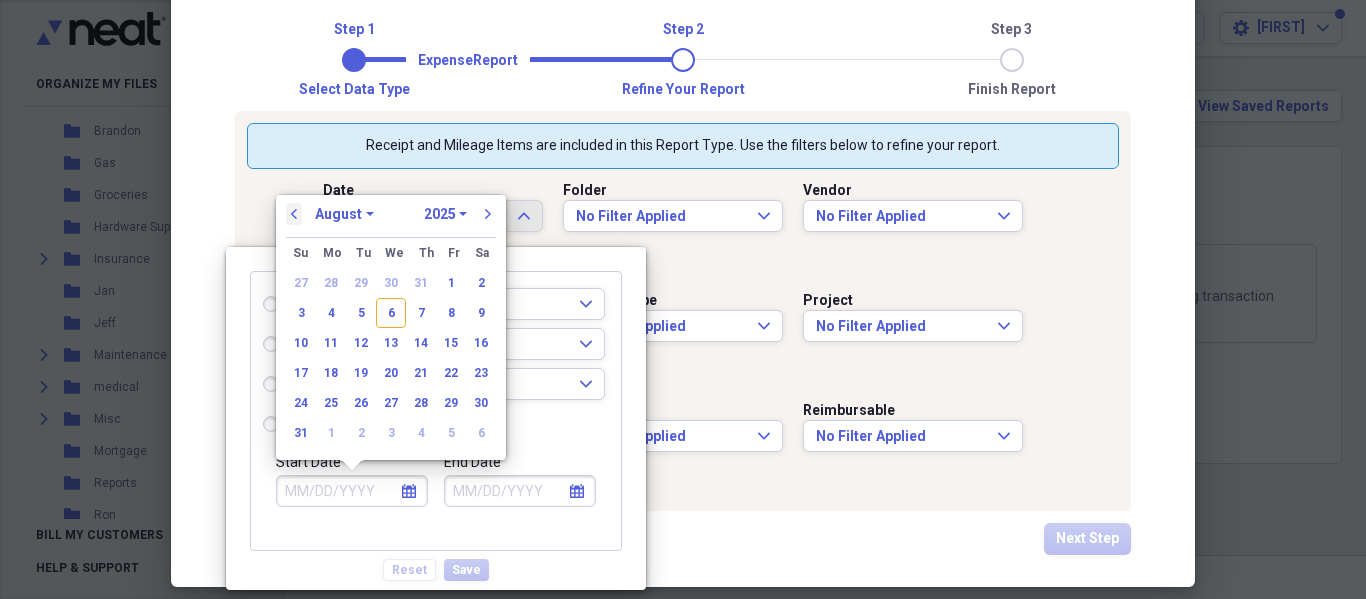click on "previous" at bounding box center [294, 214] 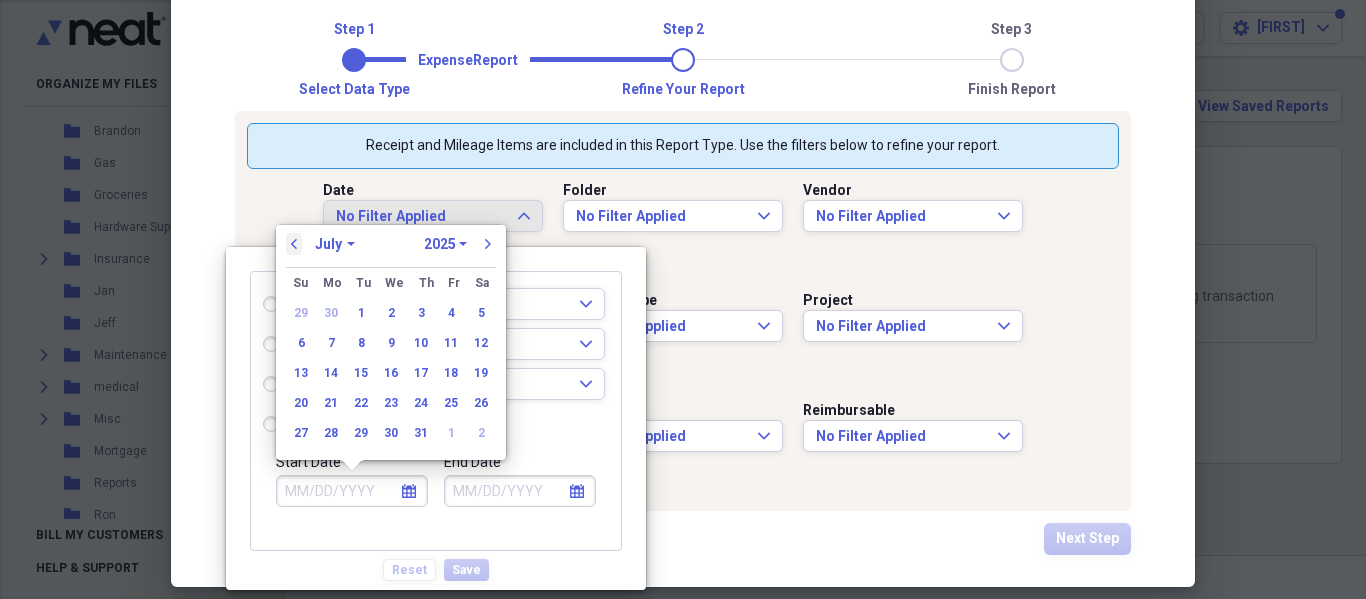 click on "Date No Filter Applied Expand Folder No Filter Applied Expand Vendor No Filter Applied Expand Category No Filter Applied Expand Payment Type No Filter Applied Expand Project No Filter Applied Expand Tax Cat No Filter Applied Expand Customer No Filter Applied Expand Reimbursable No Filter Applied Expand" at bounding box center (683, 334) 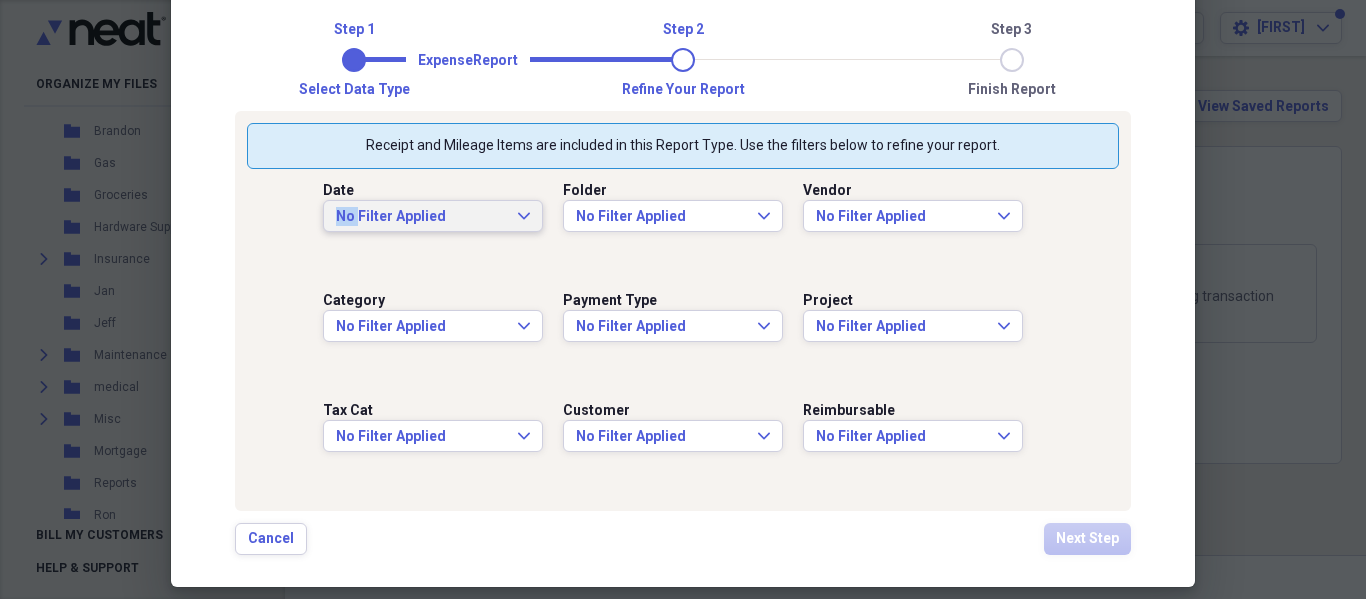 click on "No Filter Applied" at bounding box center [421, 217] 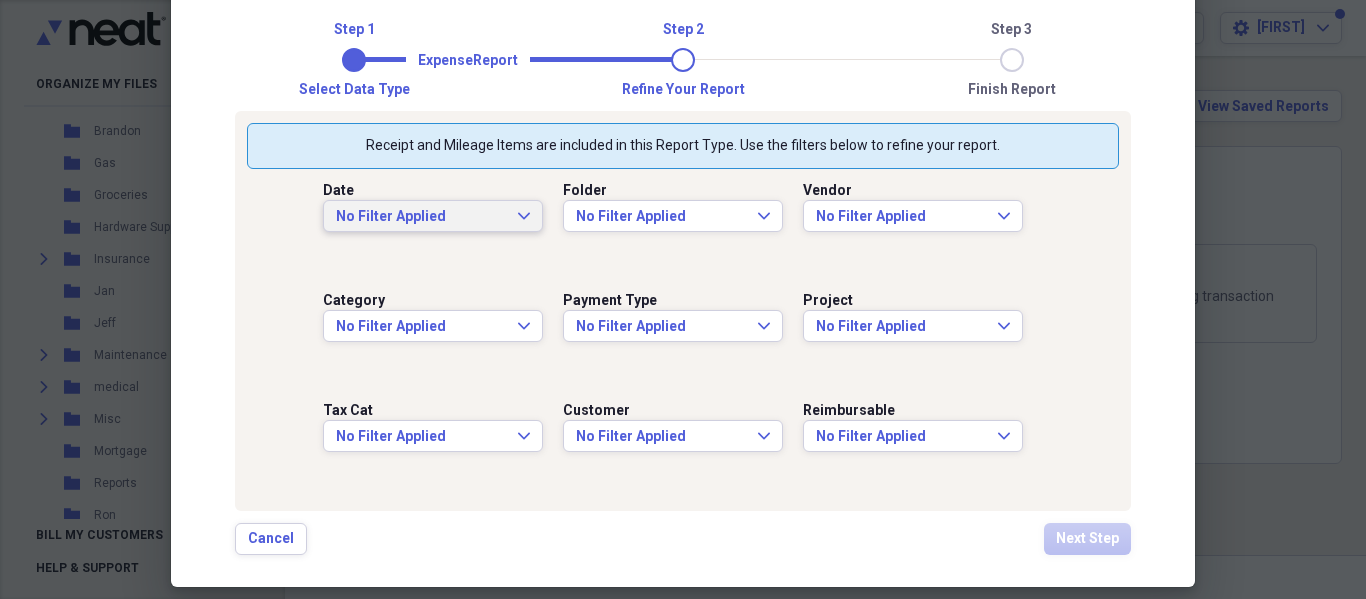 click on "No Filter Applied" at bounding box center [421, 217] 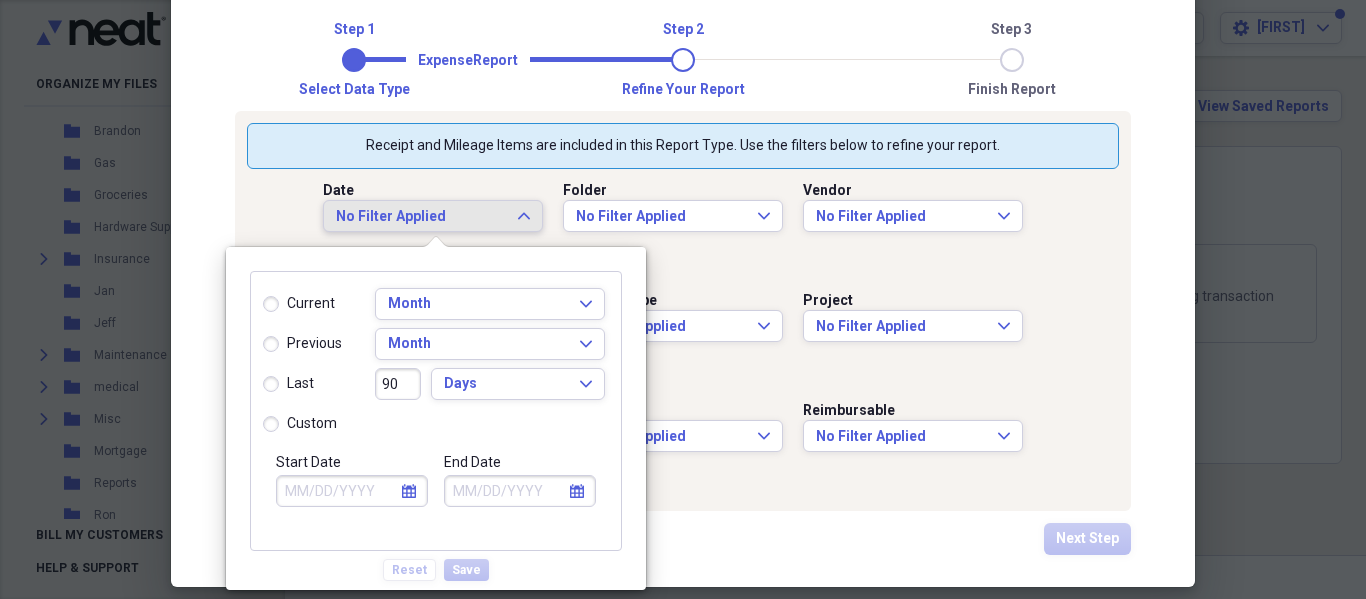 click on "No Filter Applied Expand" at bounding box center (433, 217) 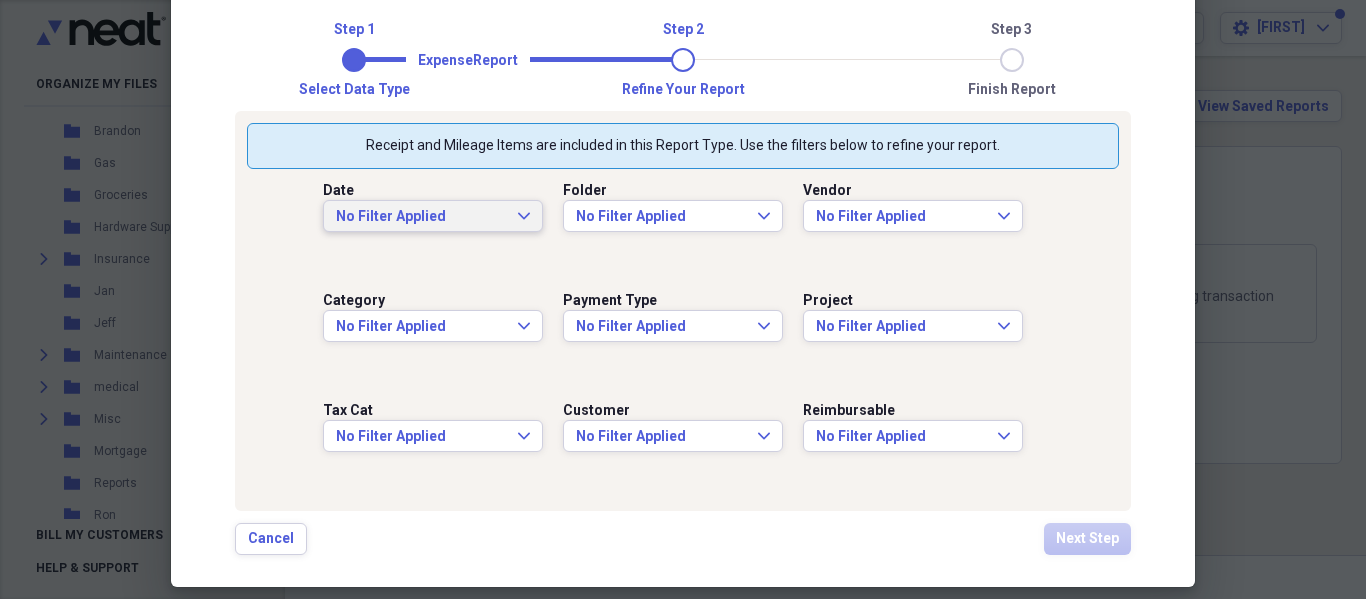 click on "No Filter Applied Expand" at bounding box center (433, 217) 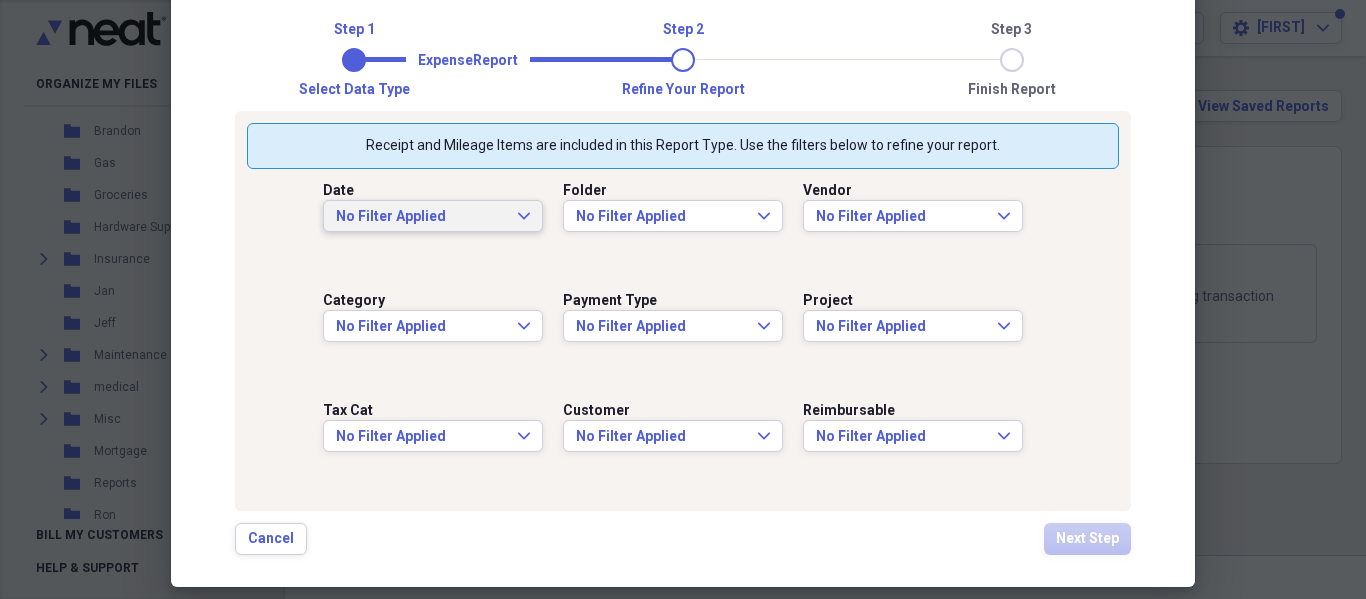 click on "No Filter Applied Expand" at bounding box center [433, 217] 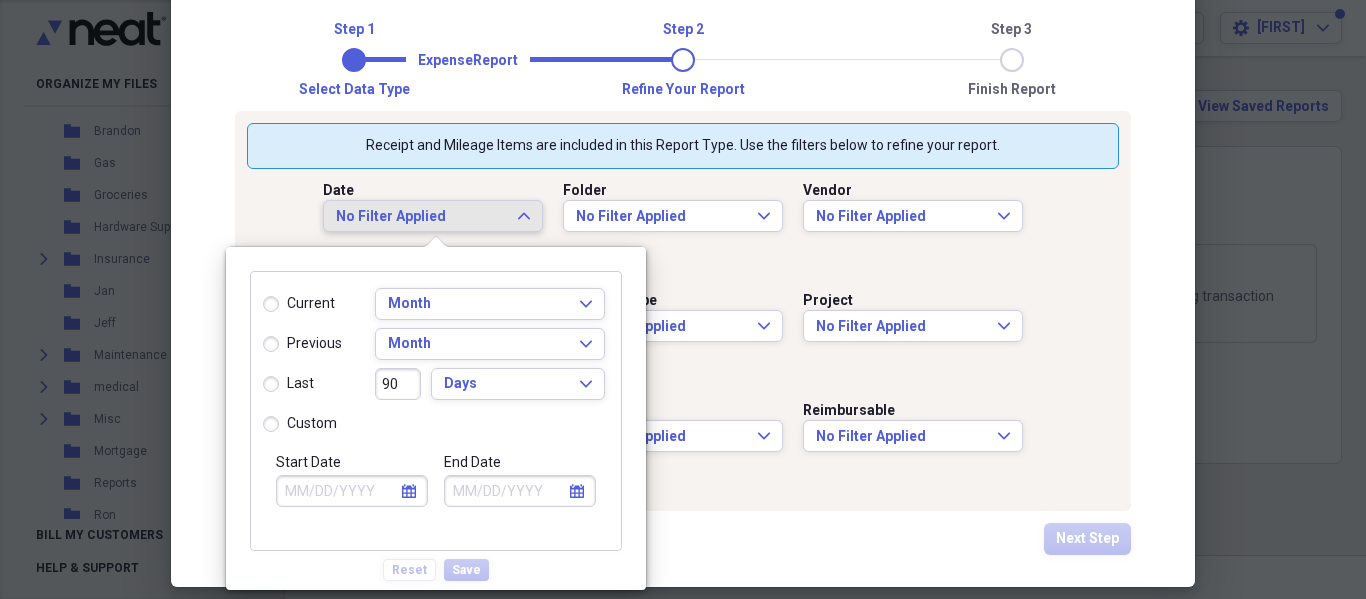 click on "No Filter Applied Expand" at bounding box center (433, 217) 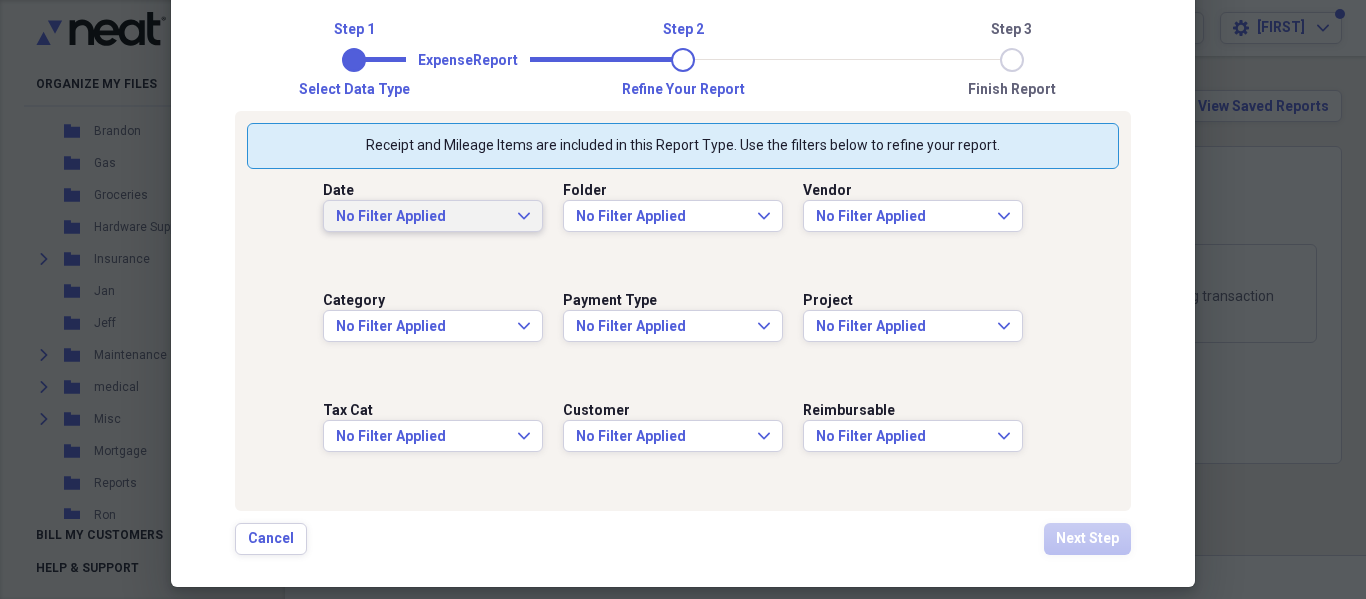 click on "No Filter Applied Expand" at bounding box center (433, 217) 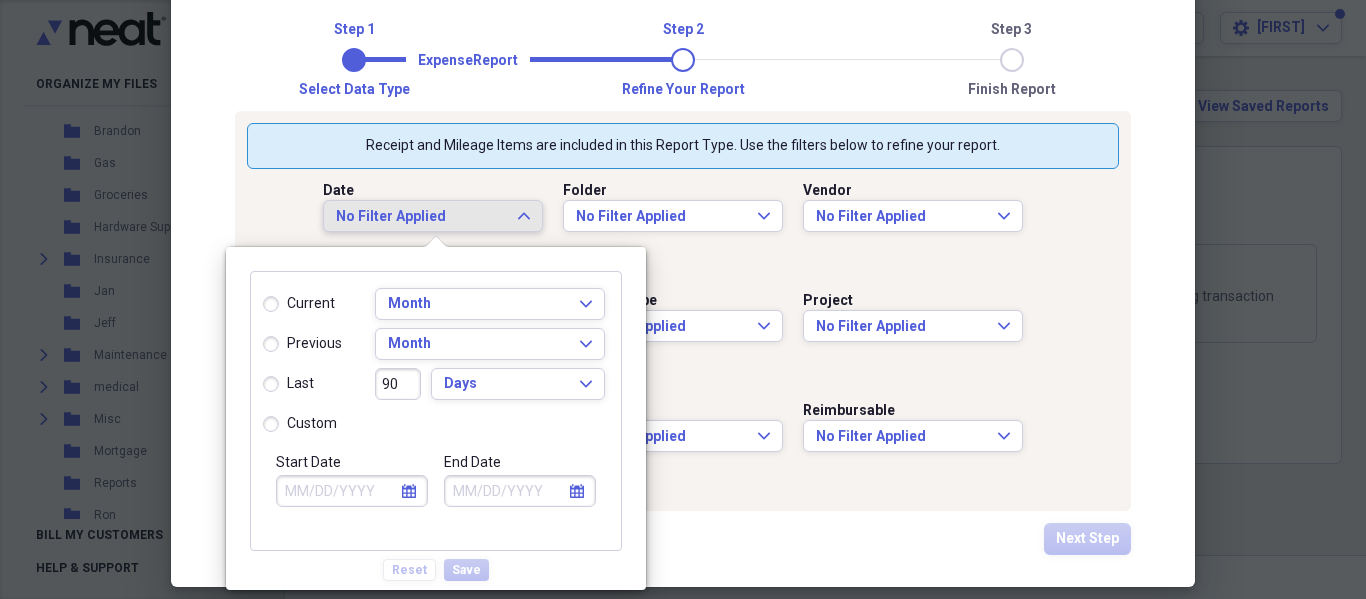 click on "No Filter Applied Expand" at bounding box center [433, 217] 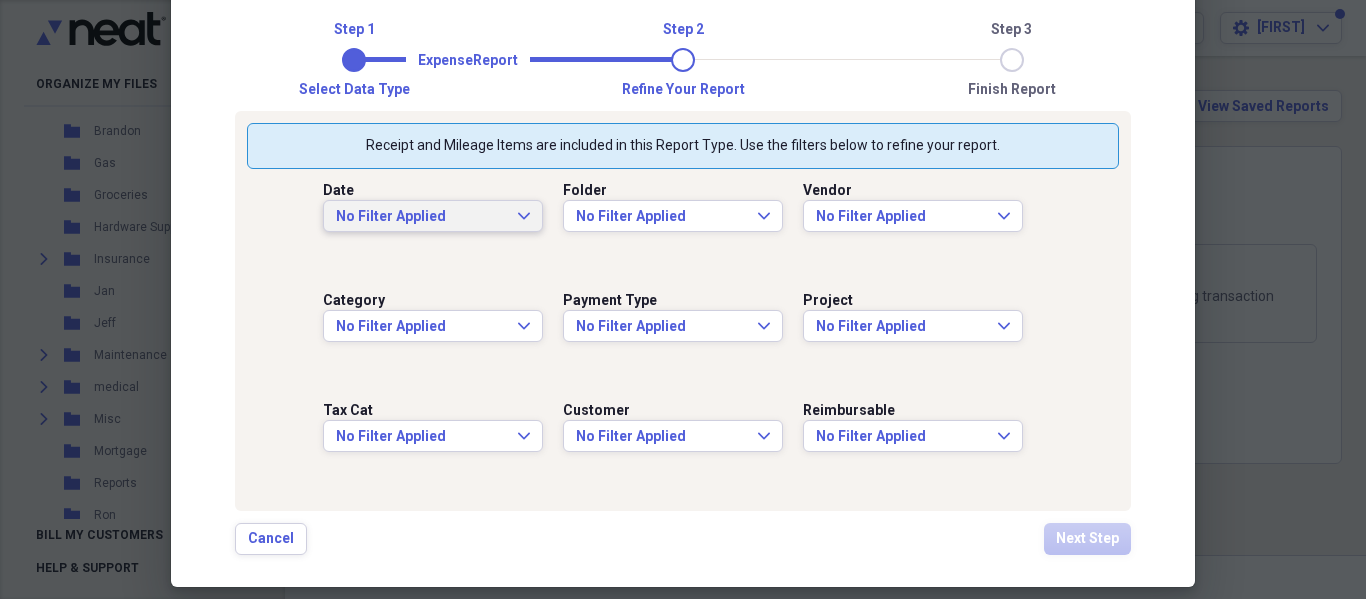 click on "No Filter Applied Expand" at bounding box center (433, 217) 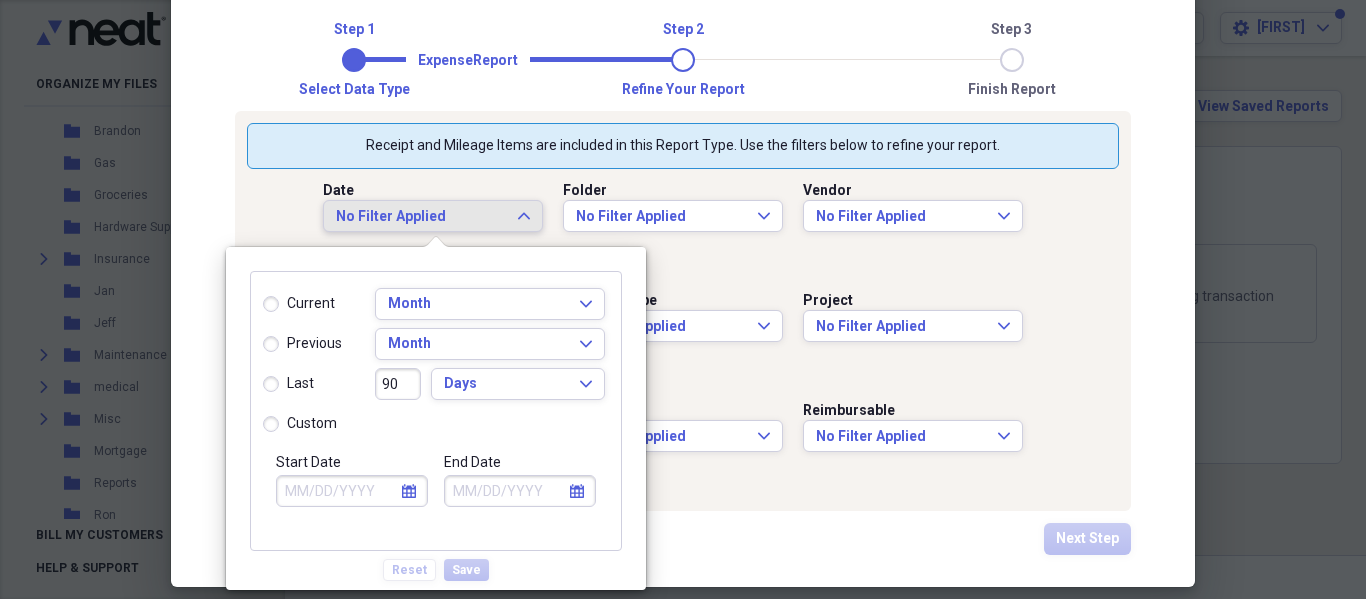 click on "No Filter Applied Expand" at bounding box center (433, 217) 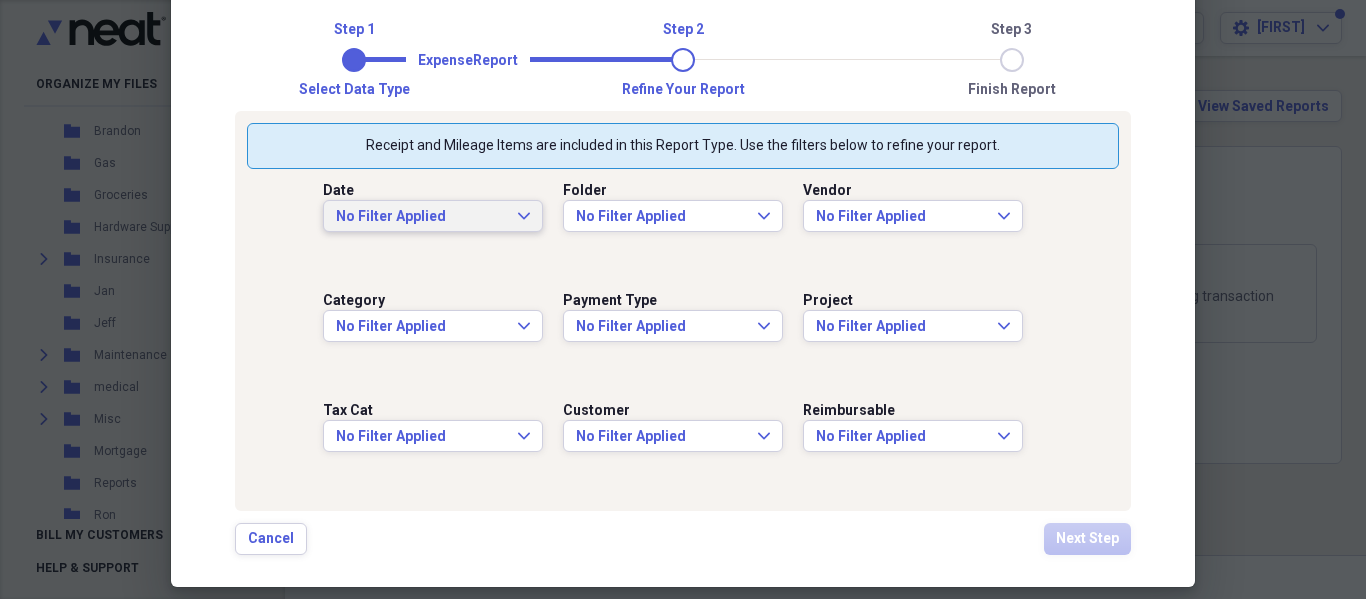 click on "No Filter Applied Expand" at bounding box center (433, 217) 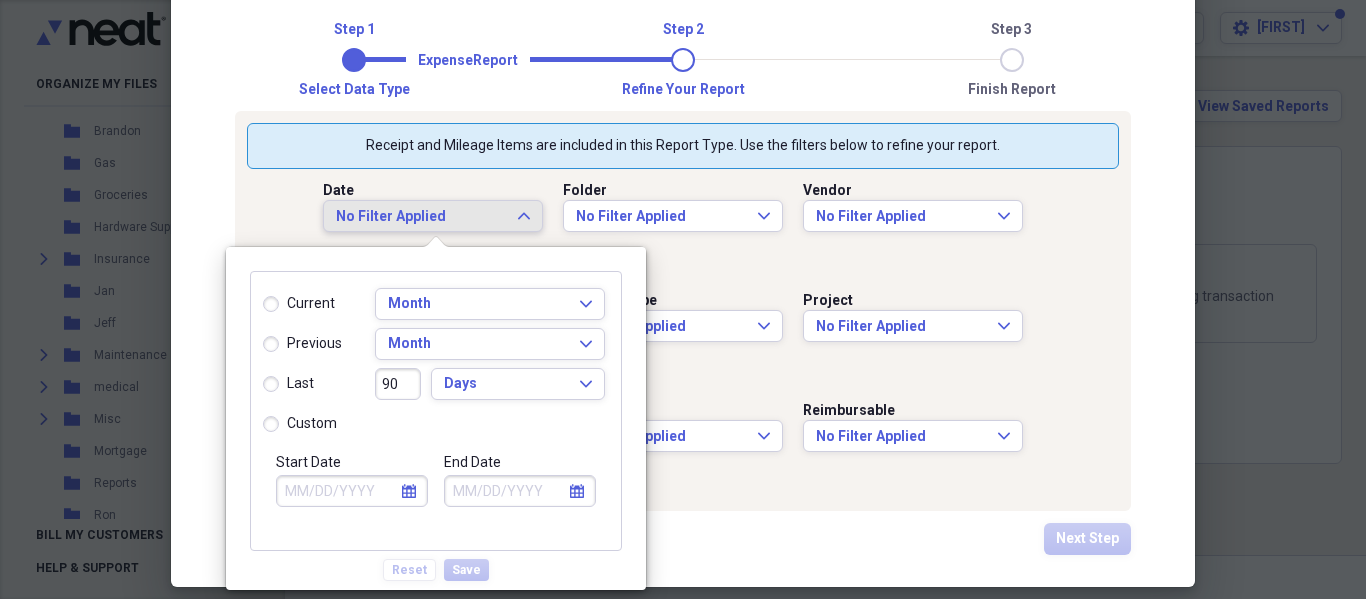 click on "No Filter Applied Expand" at bounding box center [433, 217] 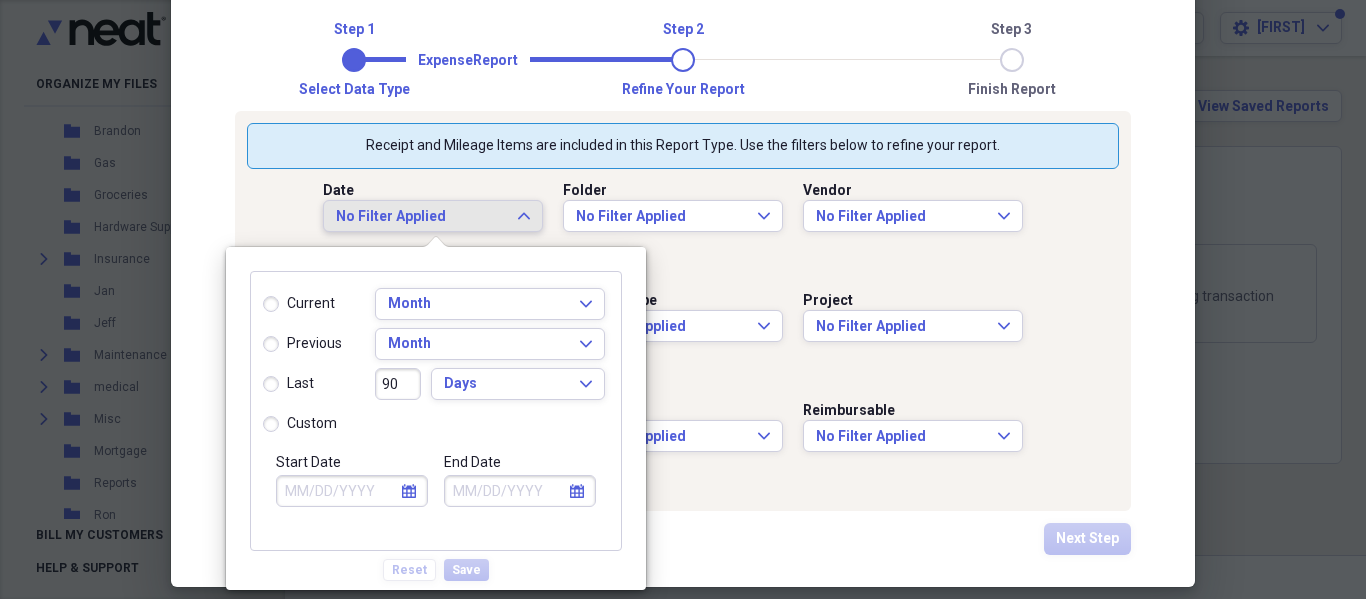 click on "No Filter Applied Expand" at bounding box center (433, 217) 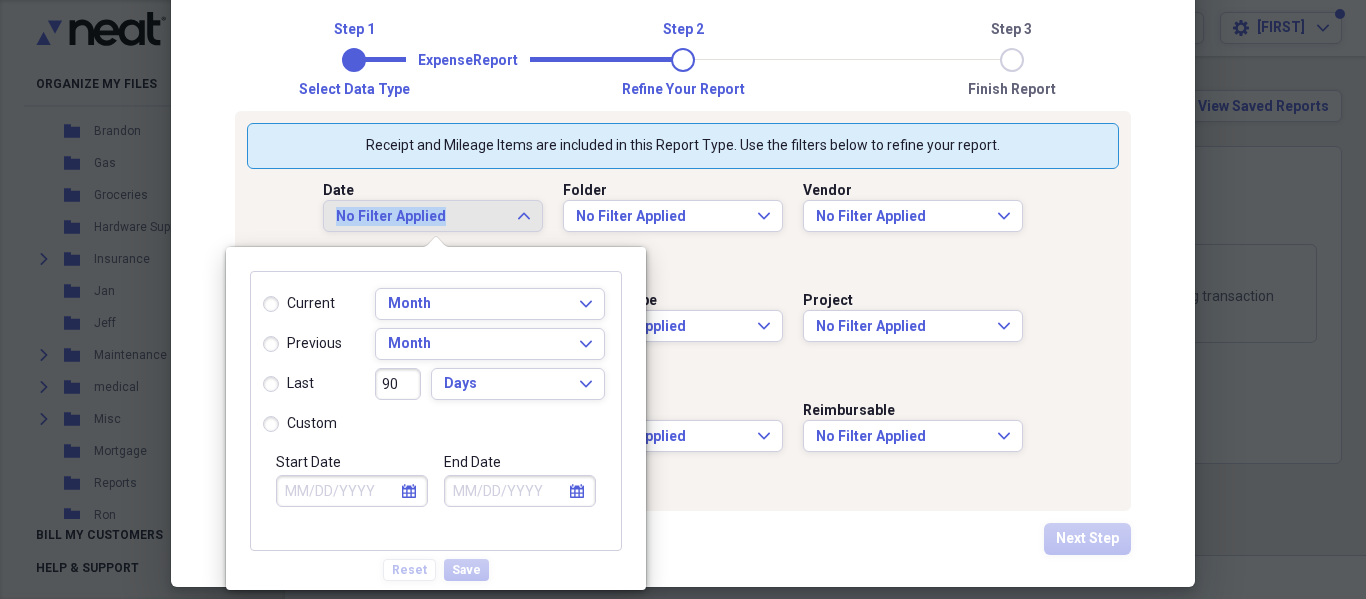 click 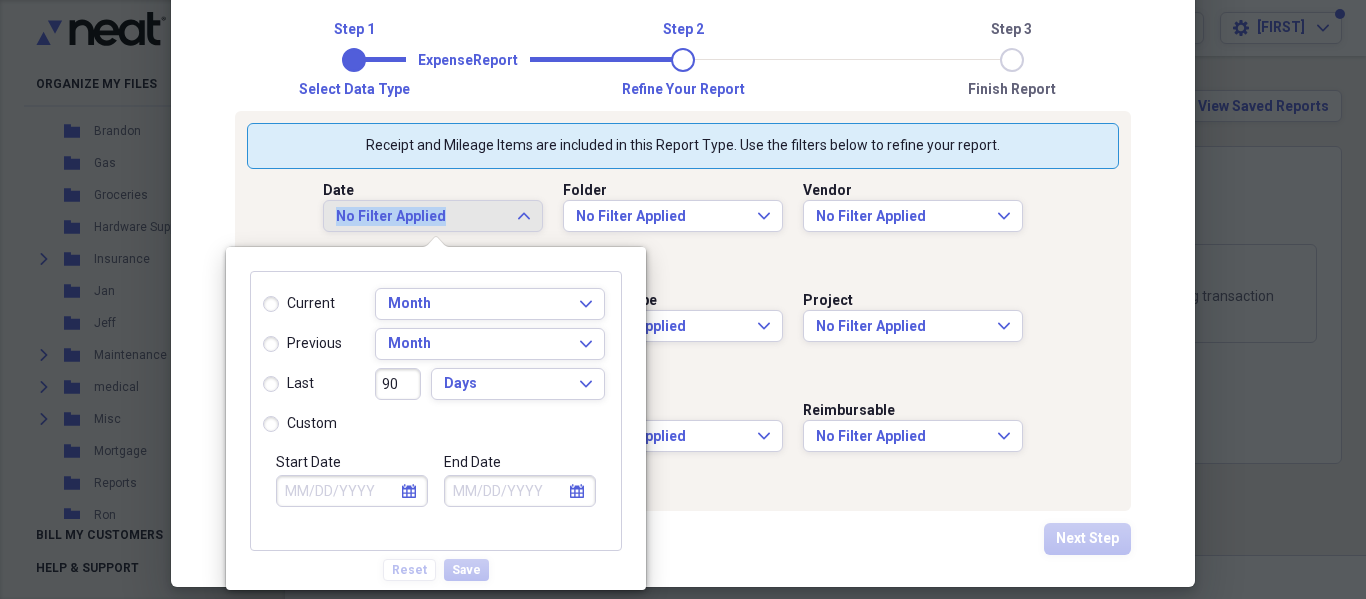 click 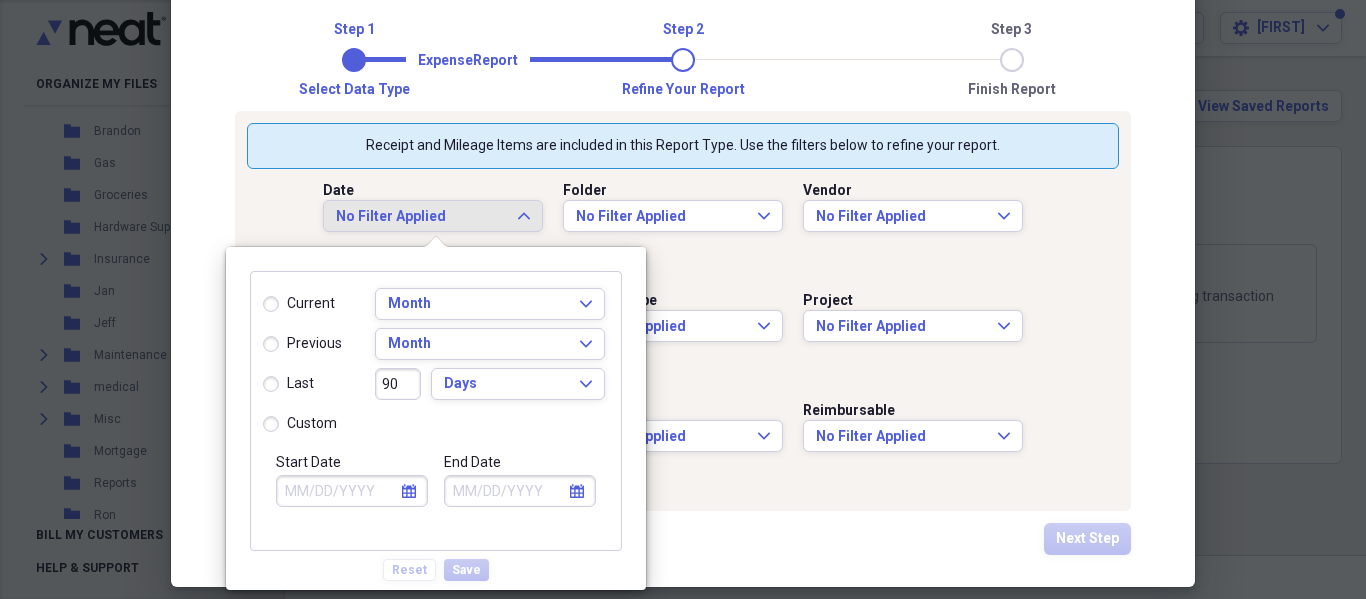 click 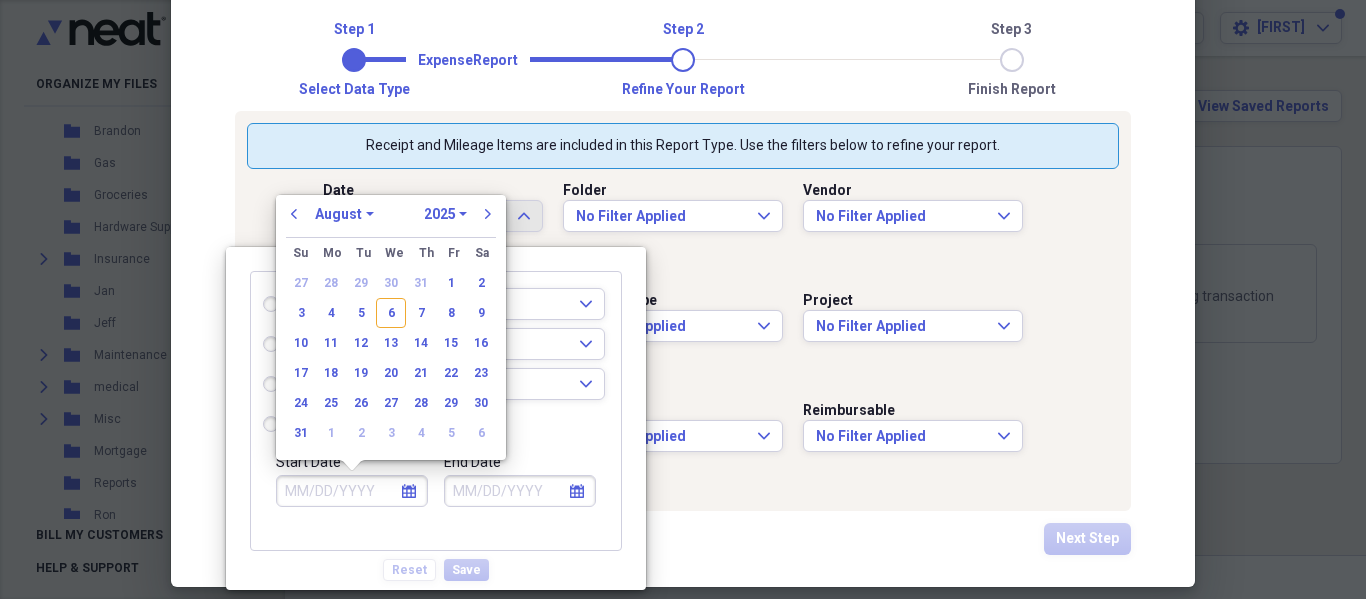 click on "January February March April May June July August September October November December" at bounding box center (344, 214) 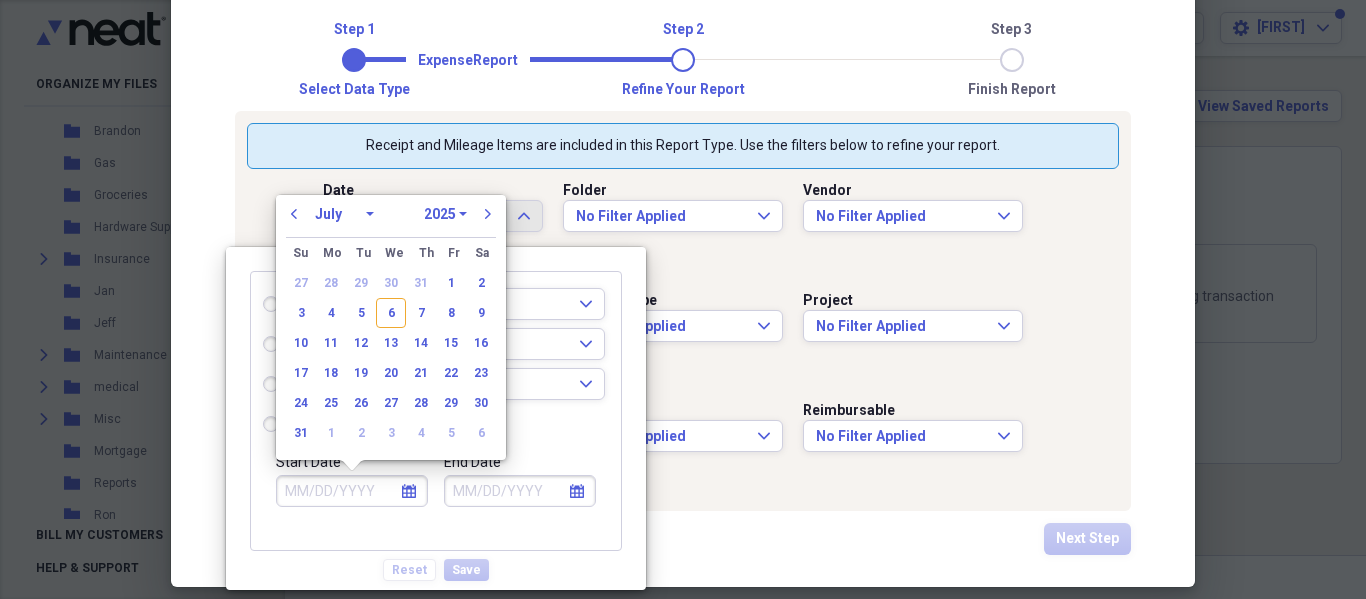 click on "January February March April May June July August September October November December" at bounding box center (344, 214) 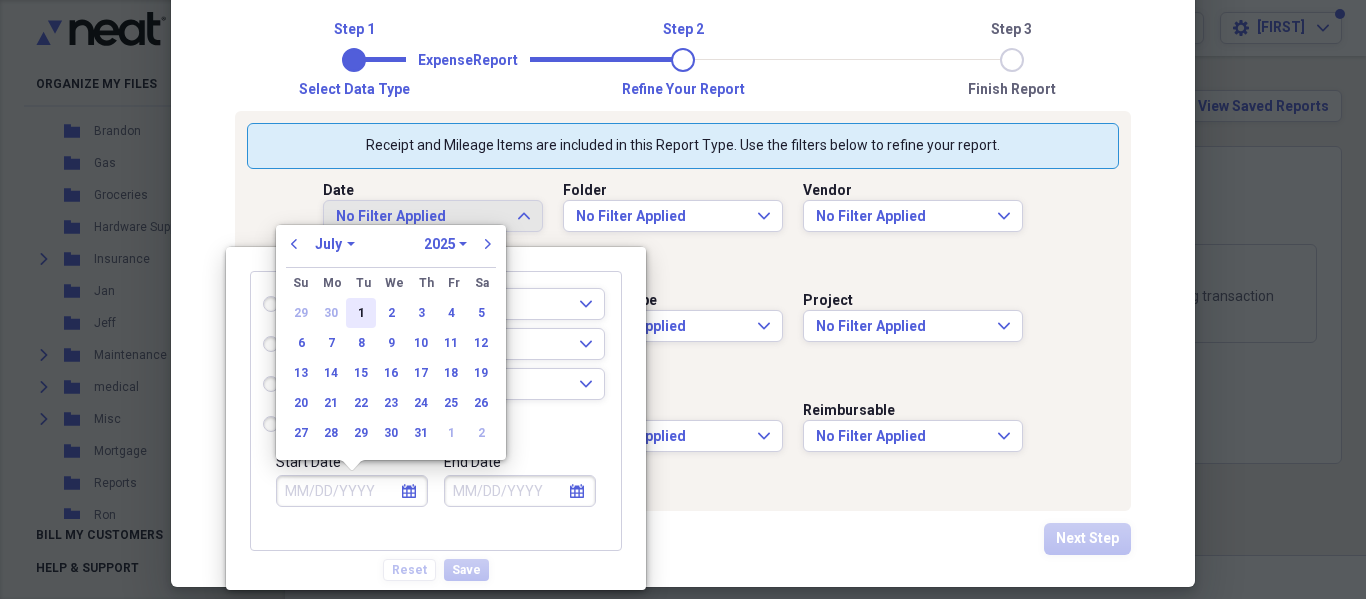 click on "1" at bounding box center [361, 313] 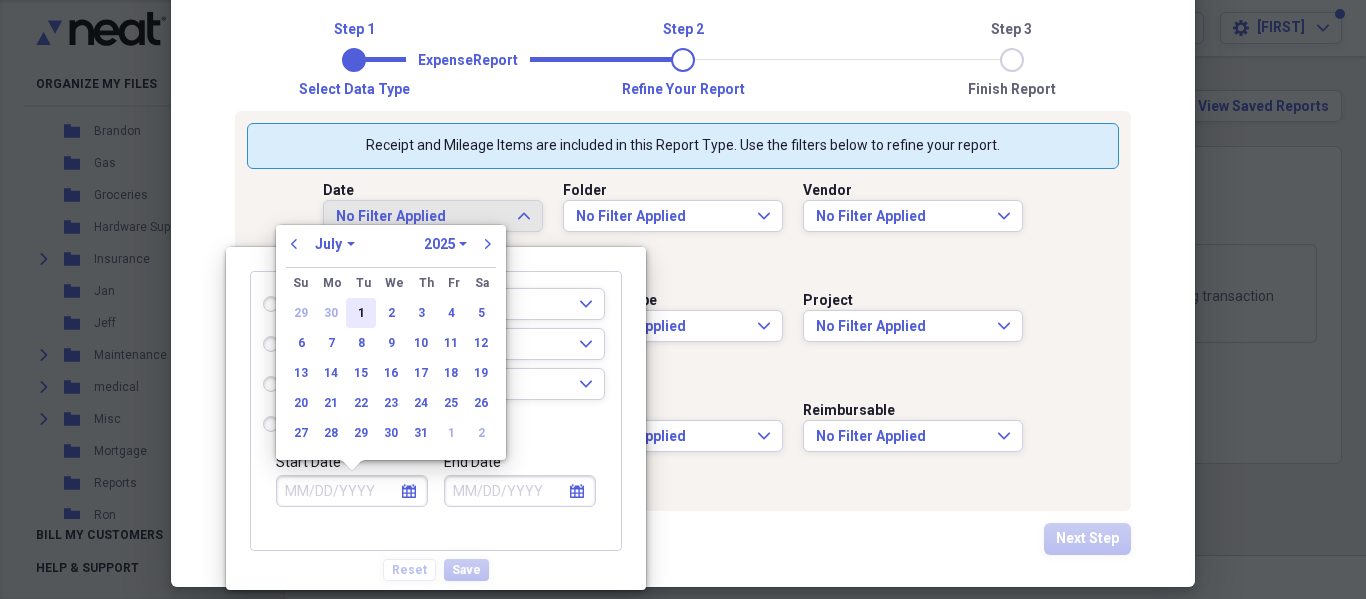 radio on "true" 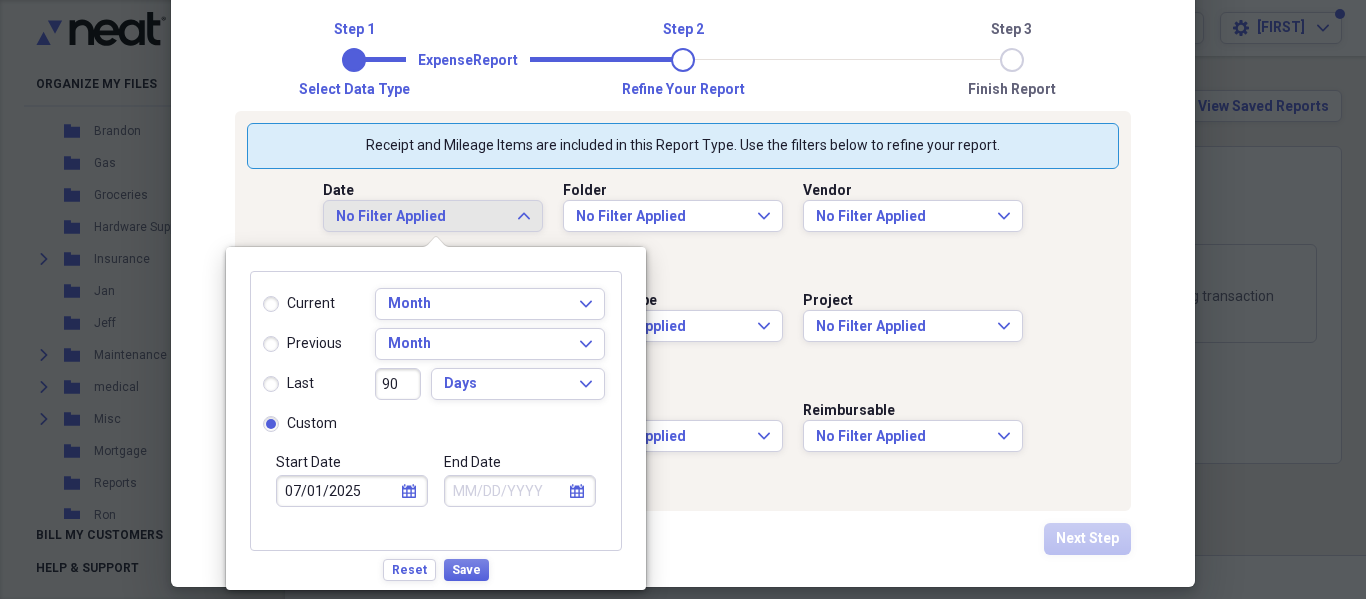 click 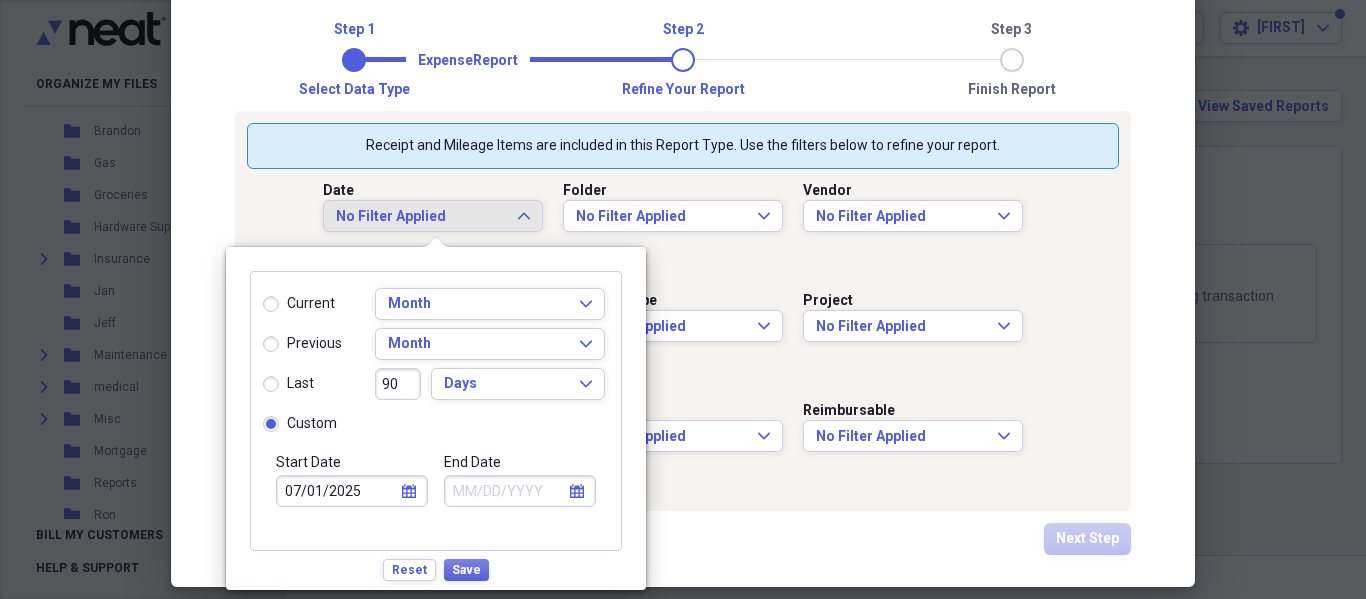 select on "7" 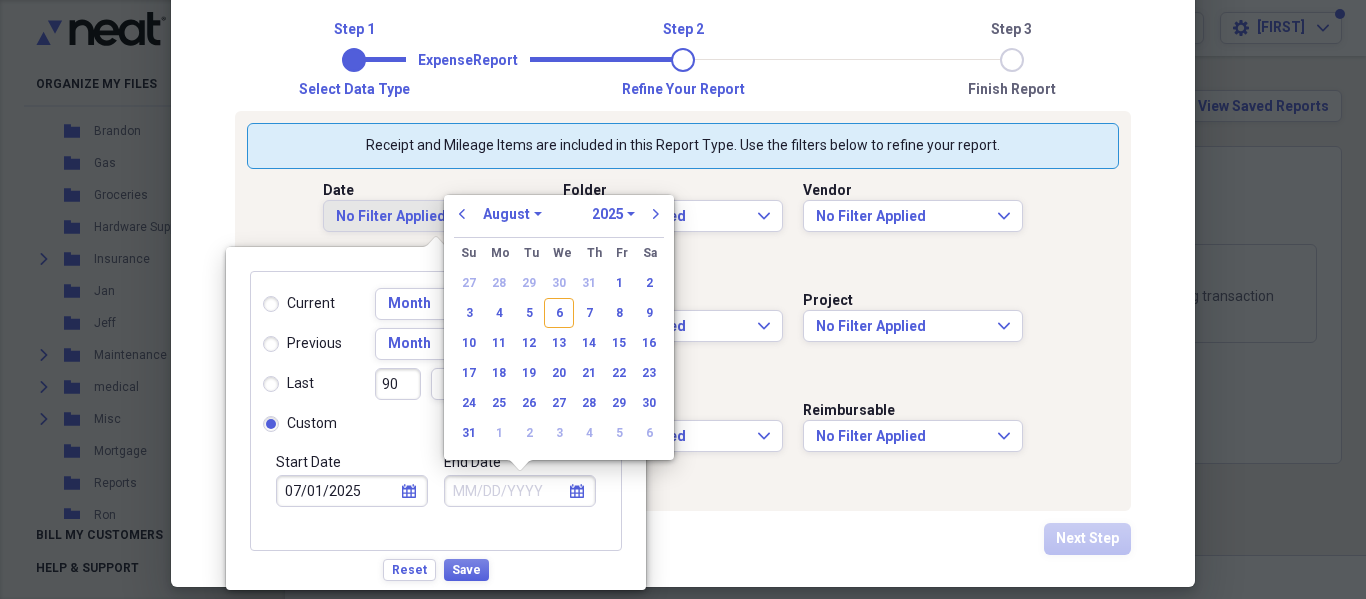 click on "January February March April May June July August September October November December" at bounding box center (512, 214) 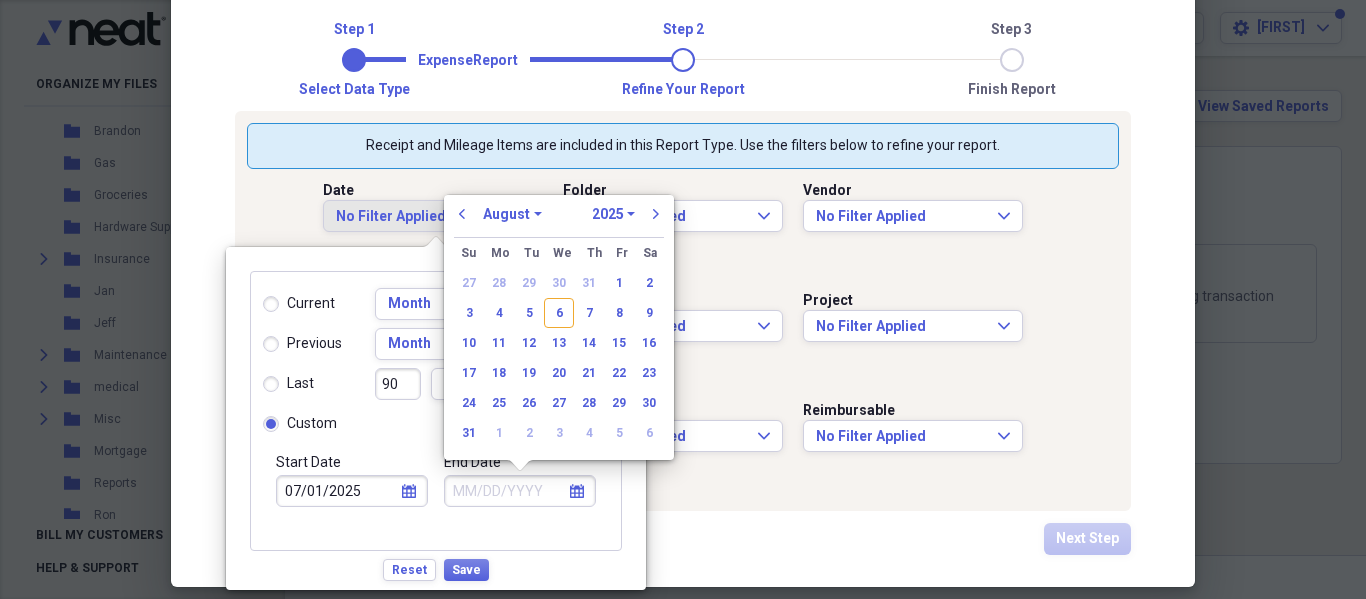 click on "January February March April May June July August September October November December" at bounding box center [512, 214] 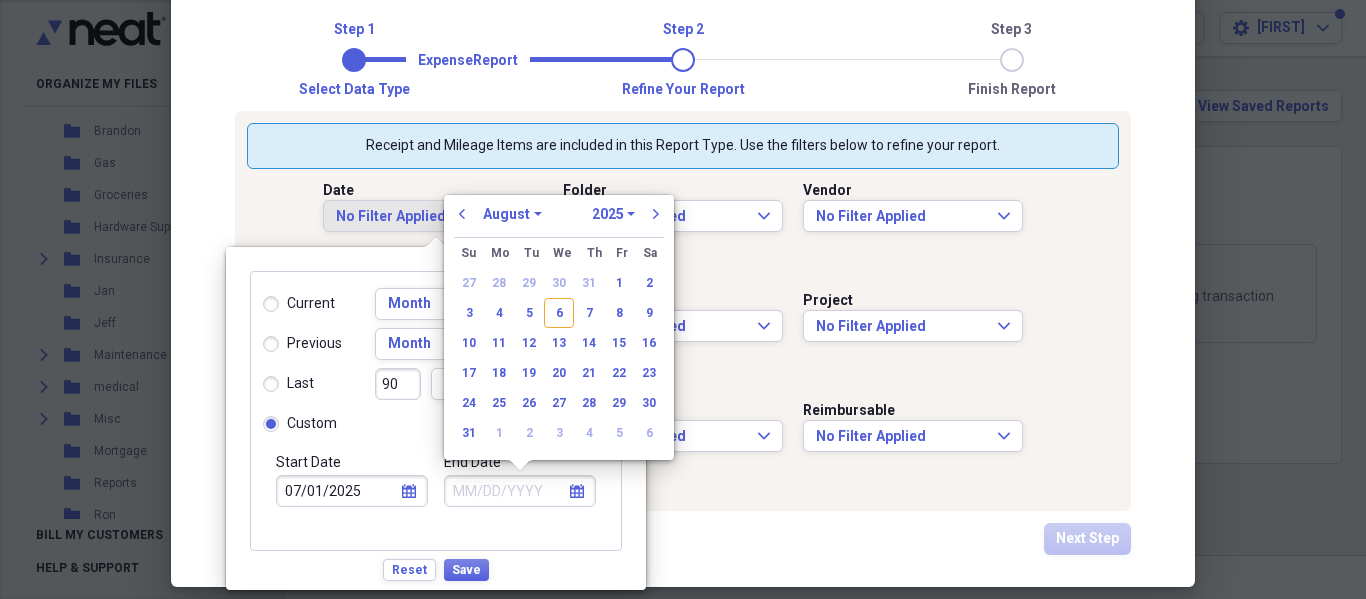 click on "January February March April May June July August September October November December" at bounding box center (512, 214) 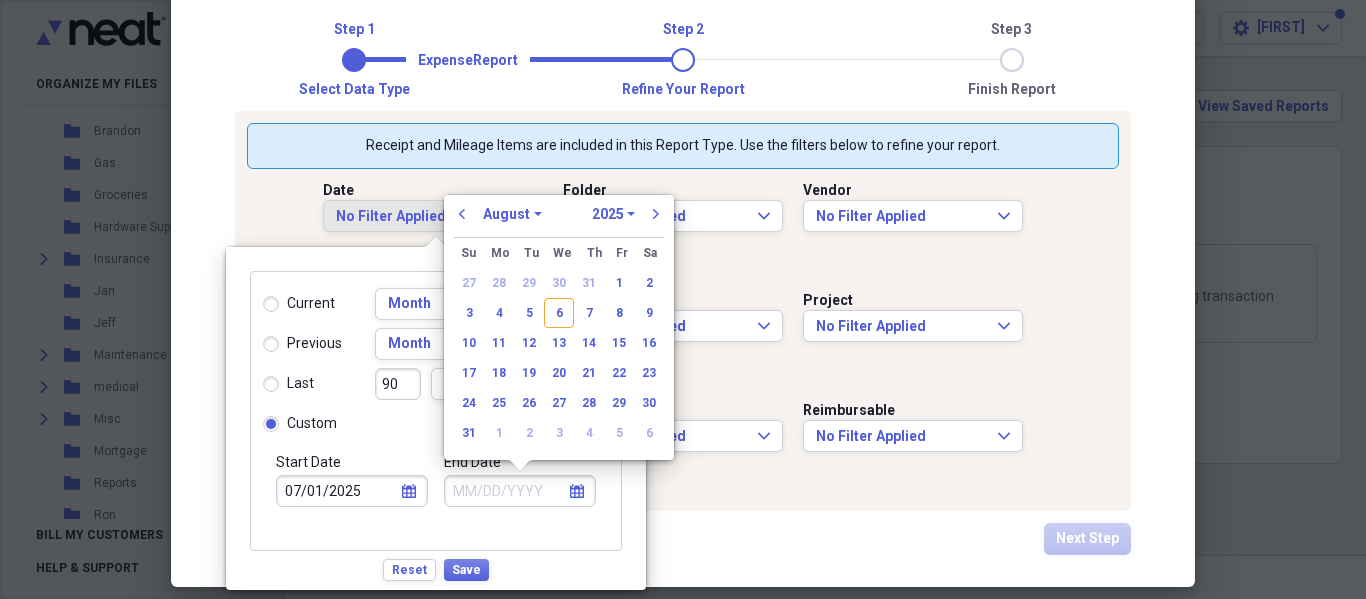 click on "January February March April May June July August September October November December" at bounding box center (512, 214) 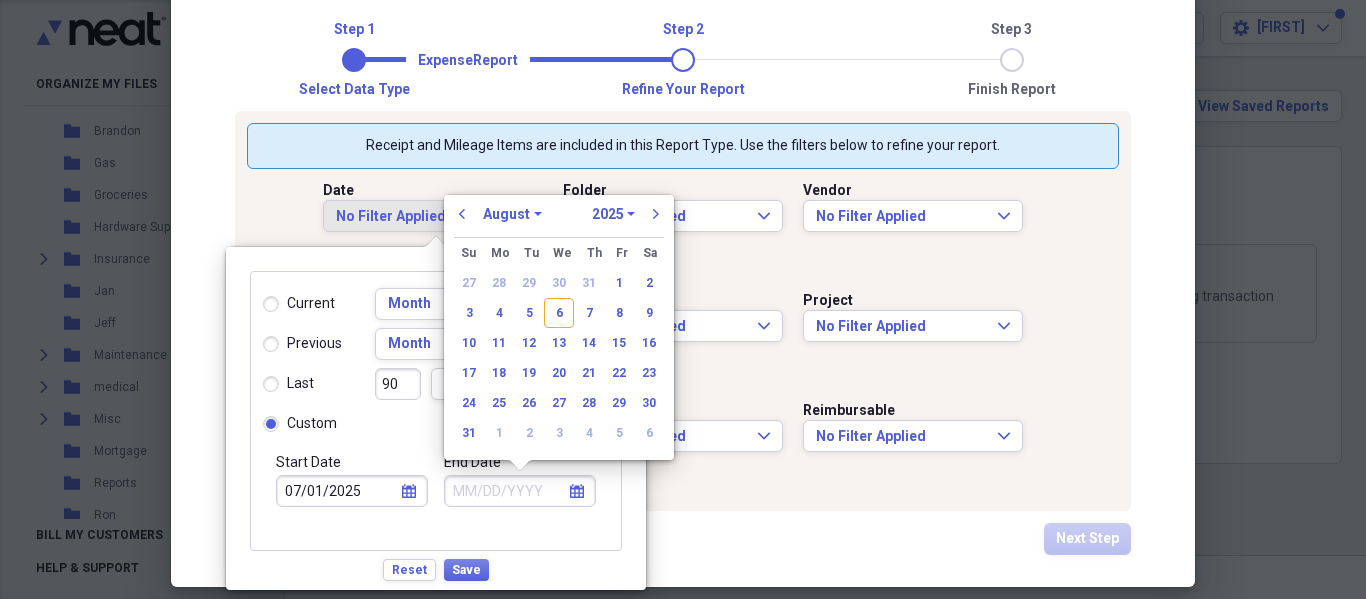 click on "January February March April May June July August September October November December" at bounding box center (512, 214) 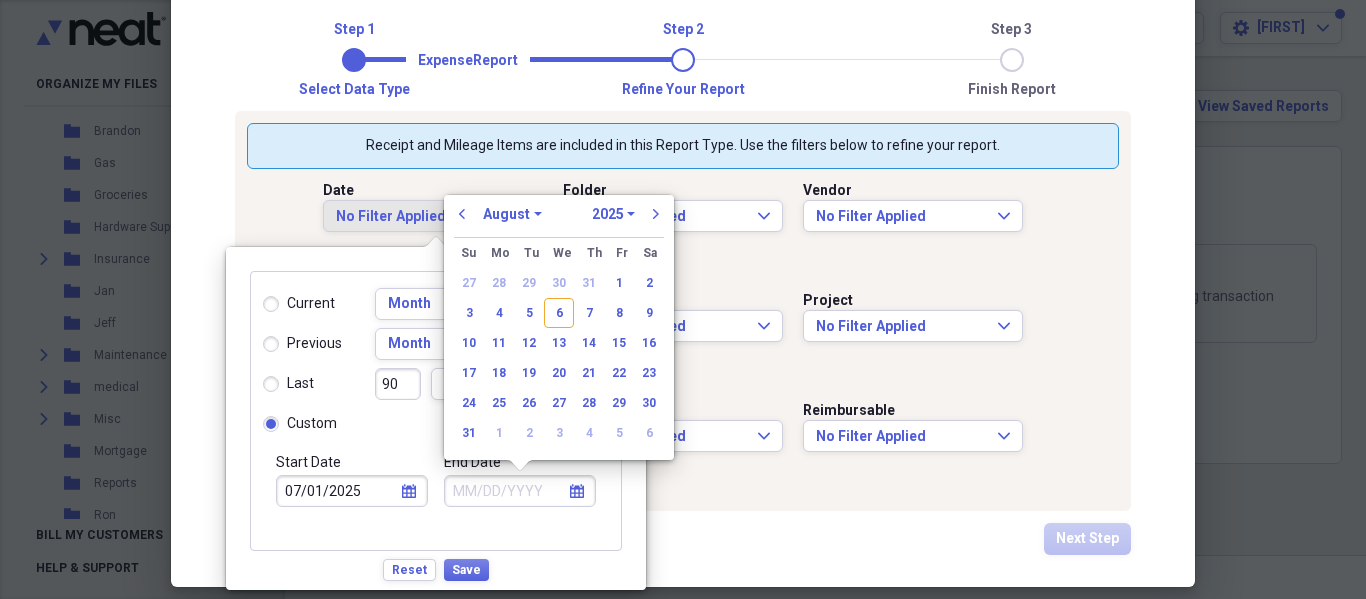 click on "January February March April May June July August September October November December" at bounding box center [512, 214] 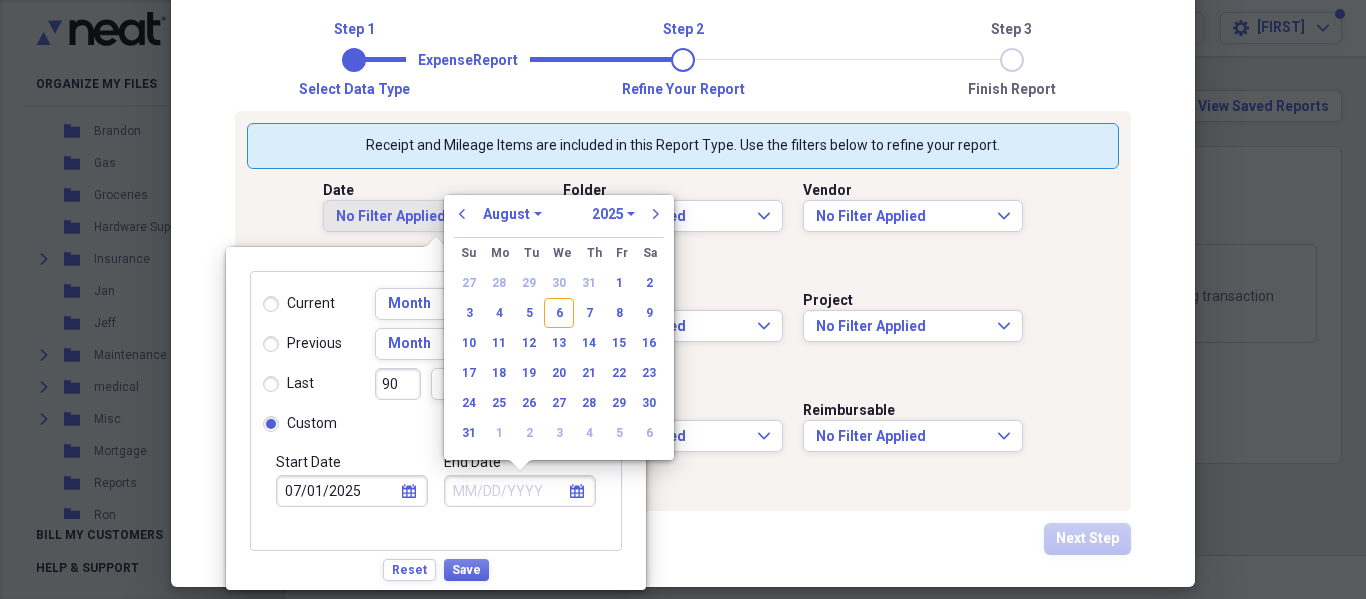 select on "6" 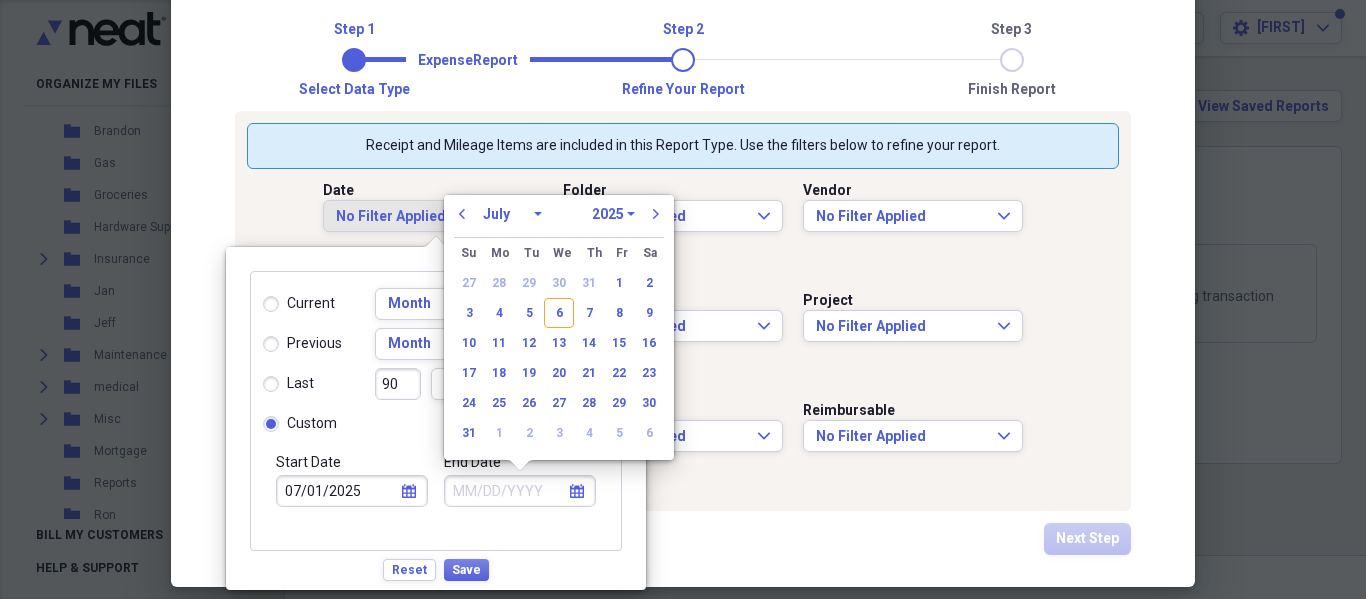 click on "January February March April May June July August September October November December" at bounding box center [512, 214] 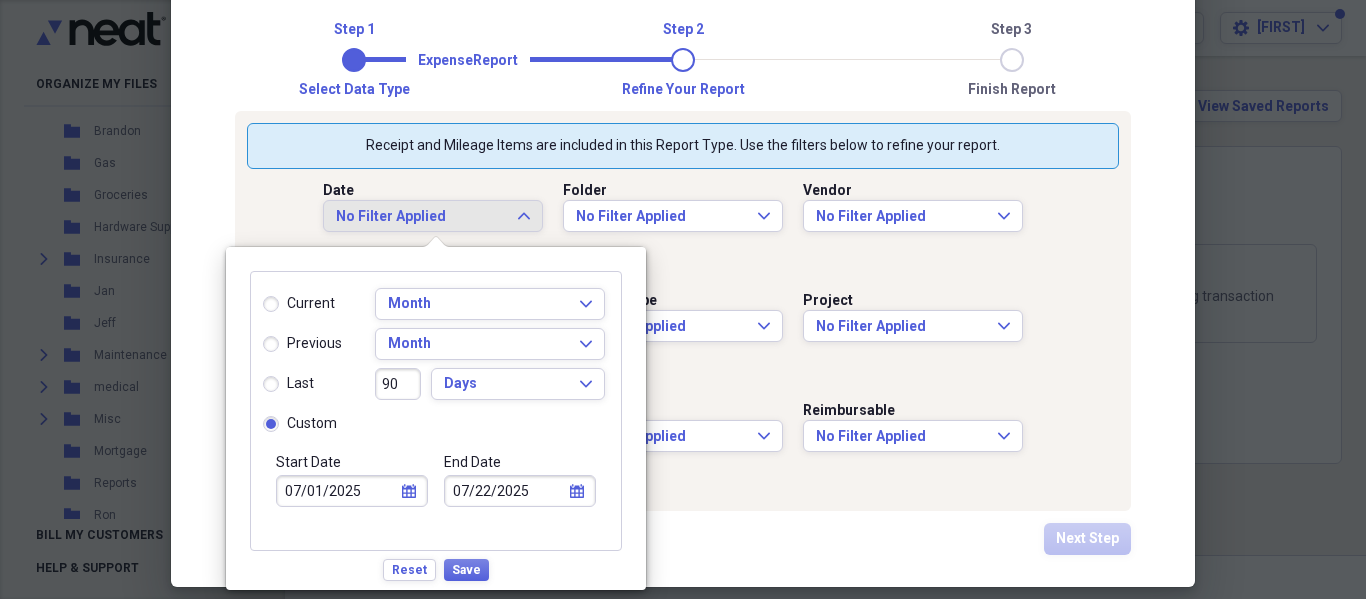 click 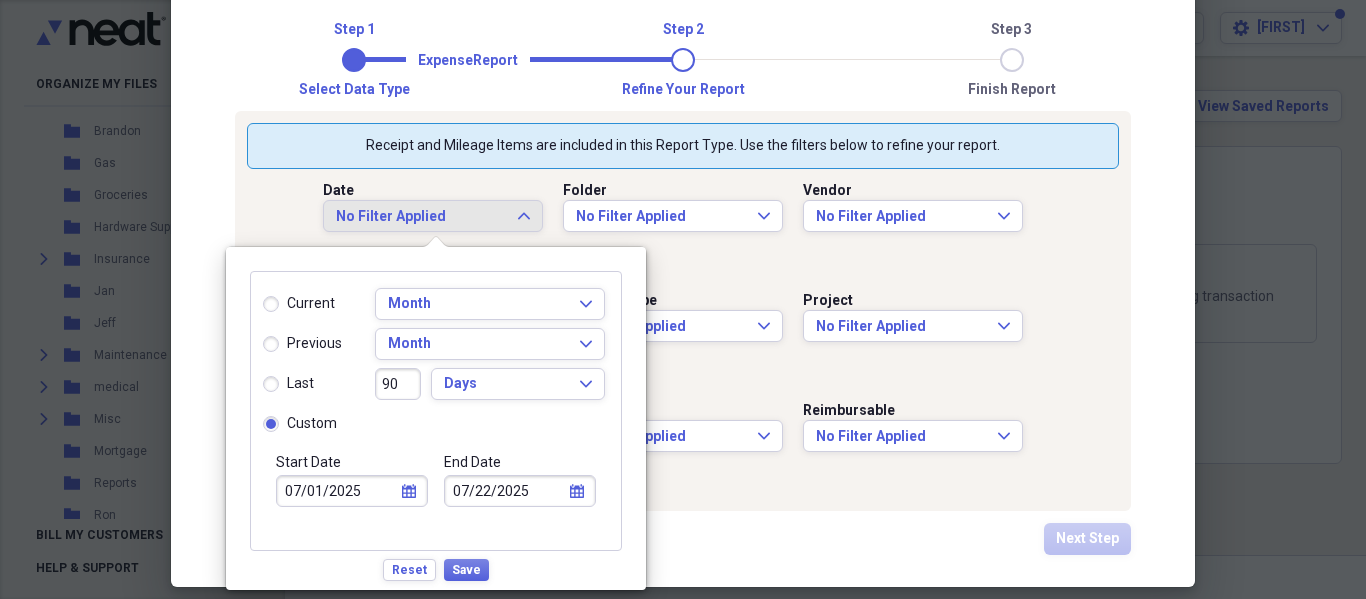click 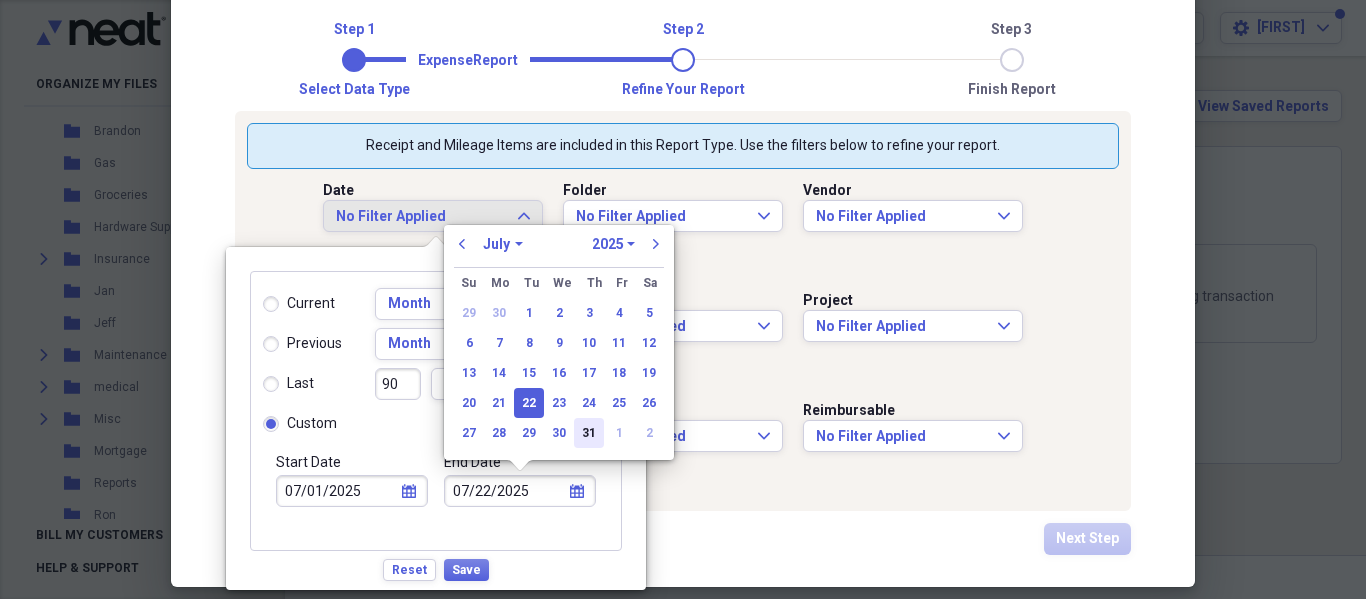 click on "31" at bounding box center [589, 433] 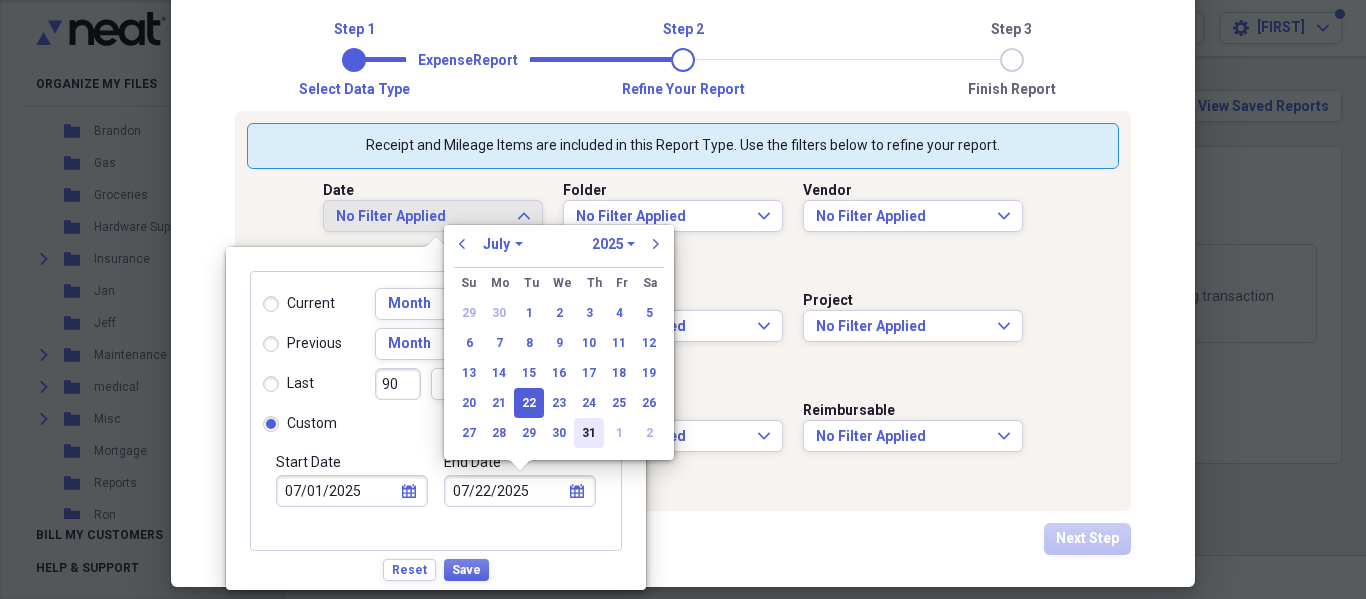 click on "31" at bounding box center [589, 433] 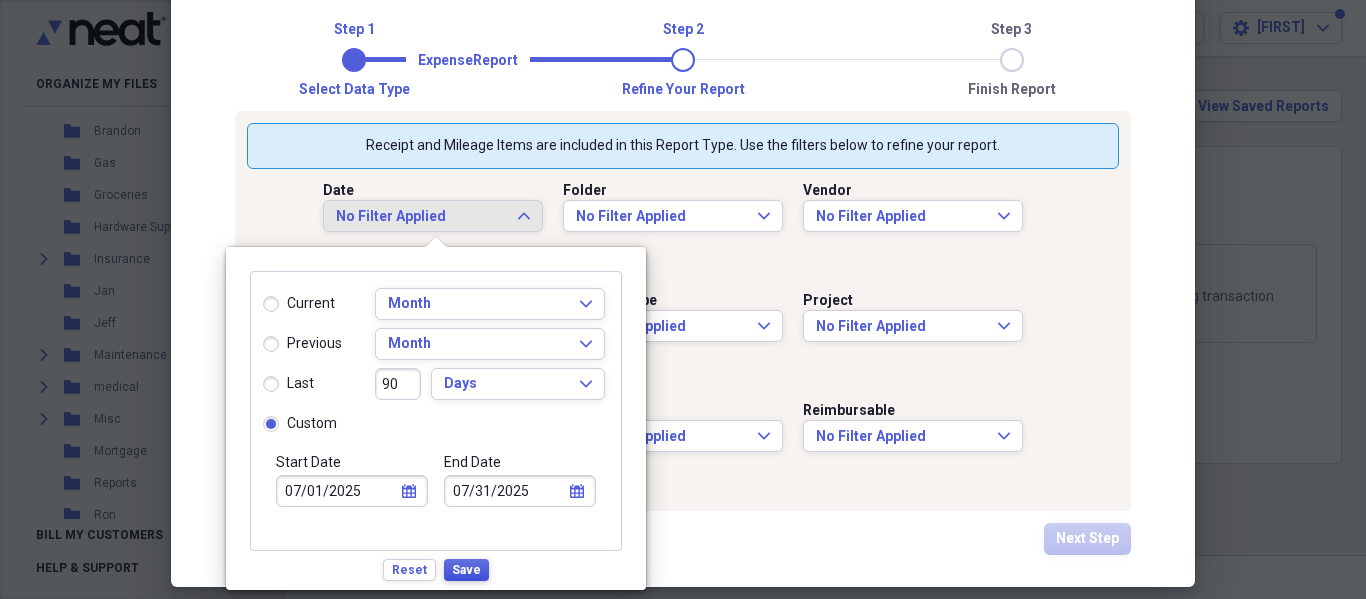 click on "Save" at bounding box center [466, 570] 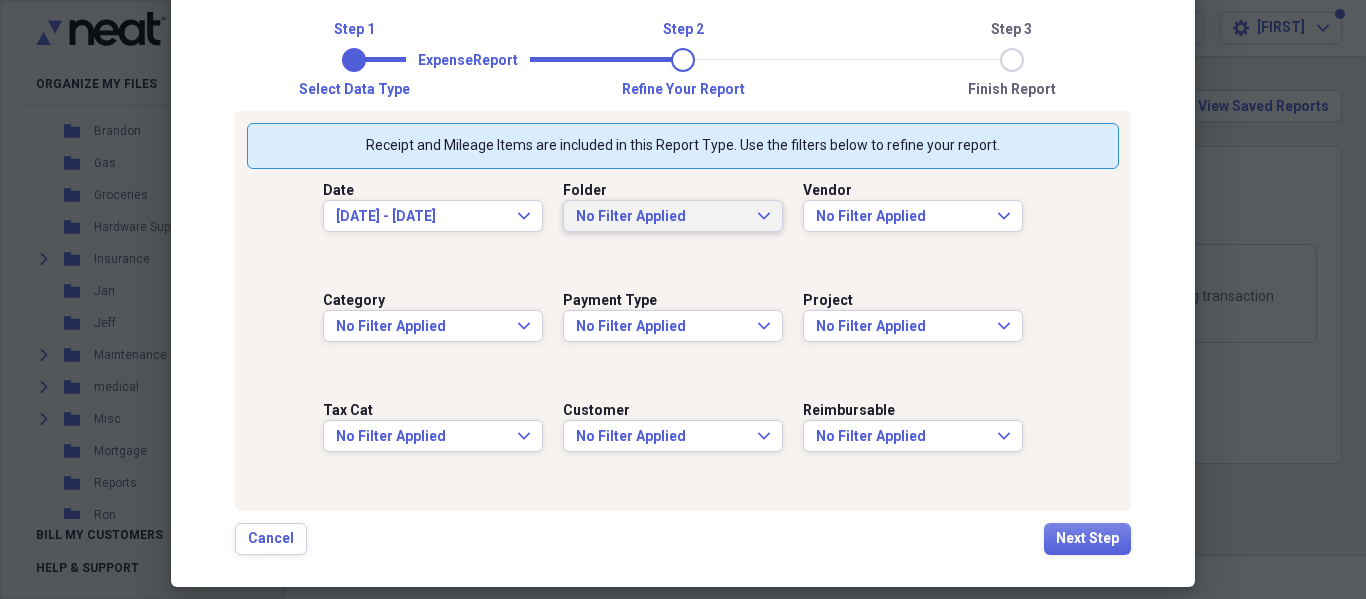 click on "No Filter Applied Expand" at bounding box center [673, 216] 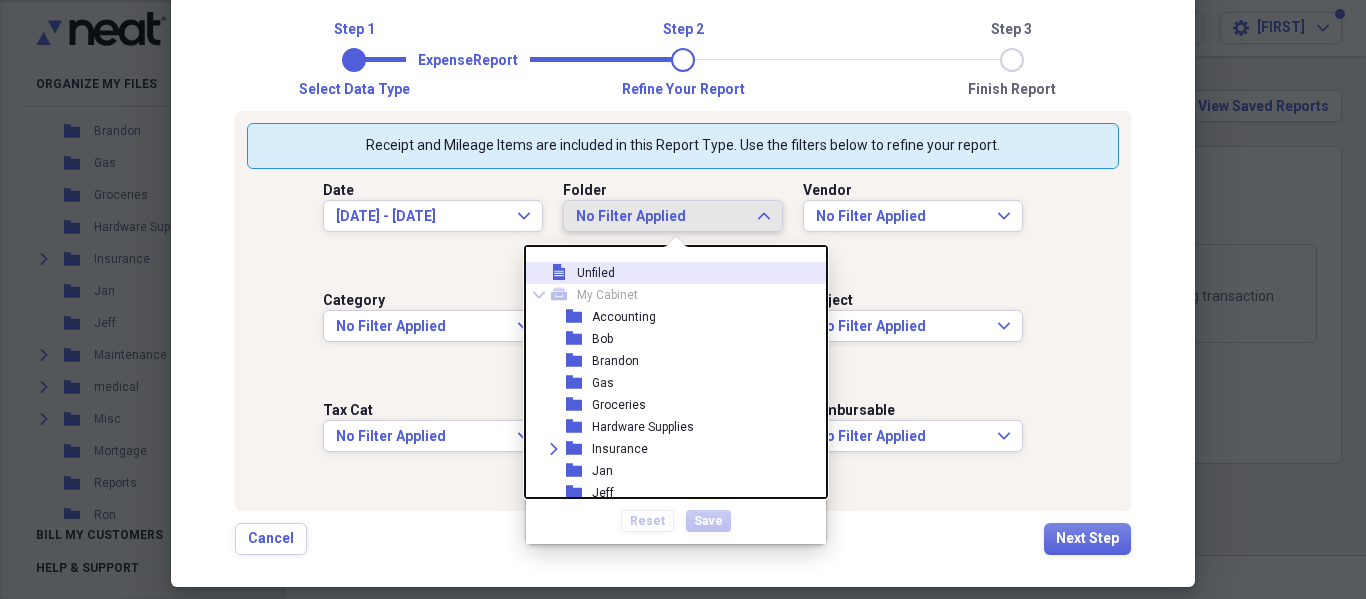click on "No Filter Applied Expand" at bounding box center (673, 216) 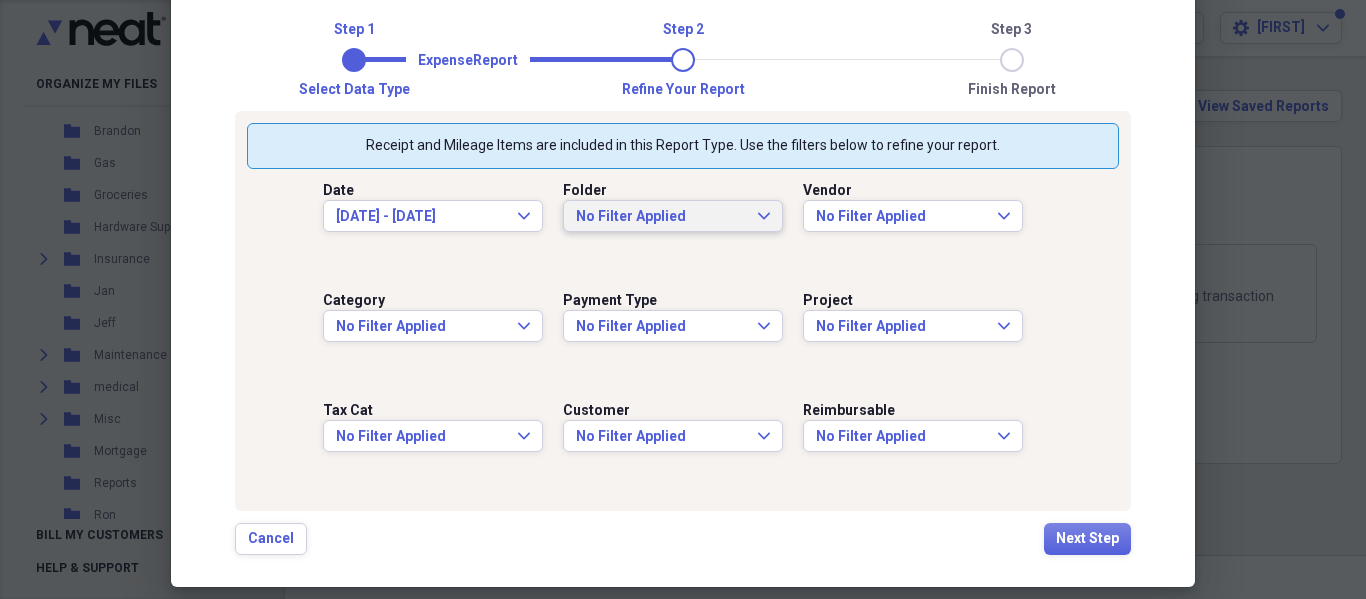 click on "No Filter Applied Expand" at bounding box center [673, 216] 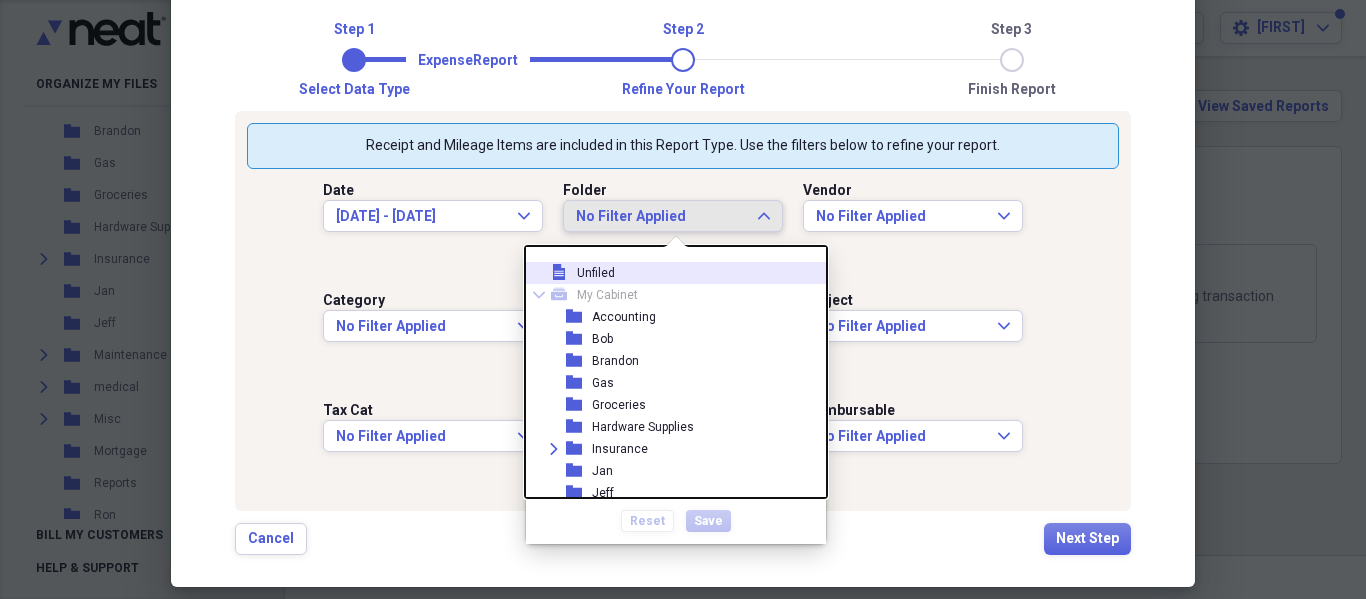 click on "No Filter Applied Expand" at bounding box center [673, 216] 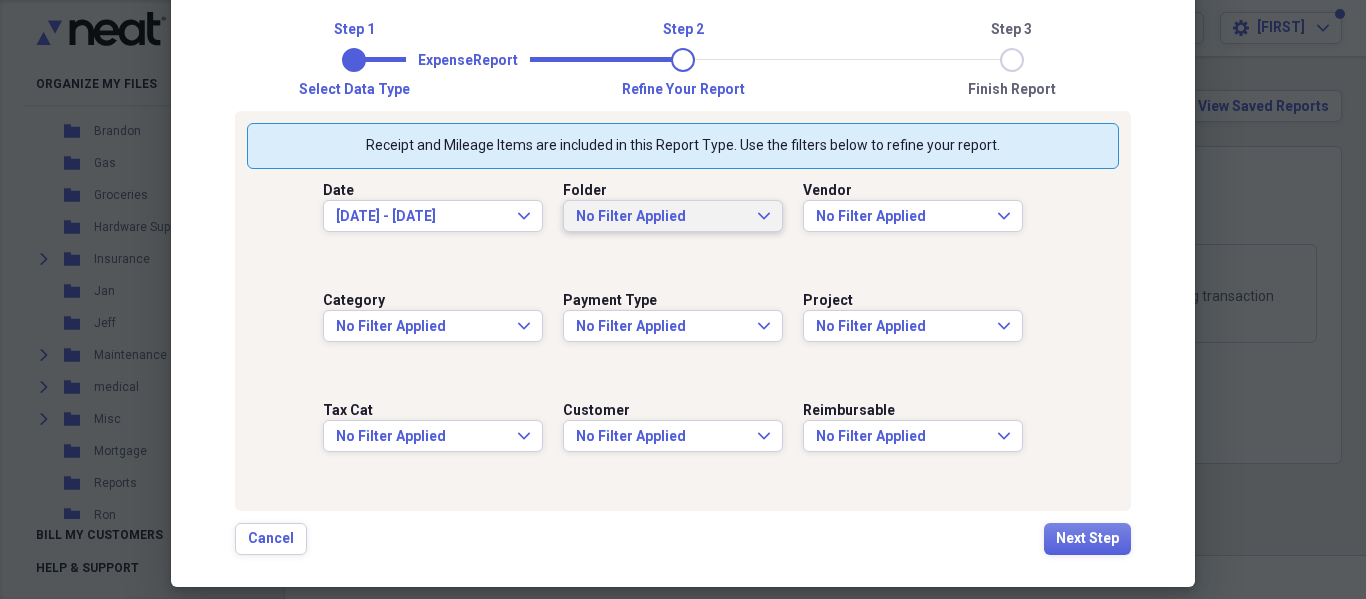 click on "No Filter Applied Expand" at bounding box center (673, 216) 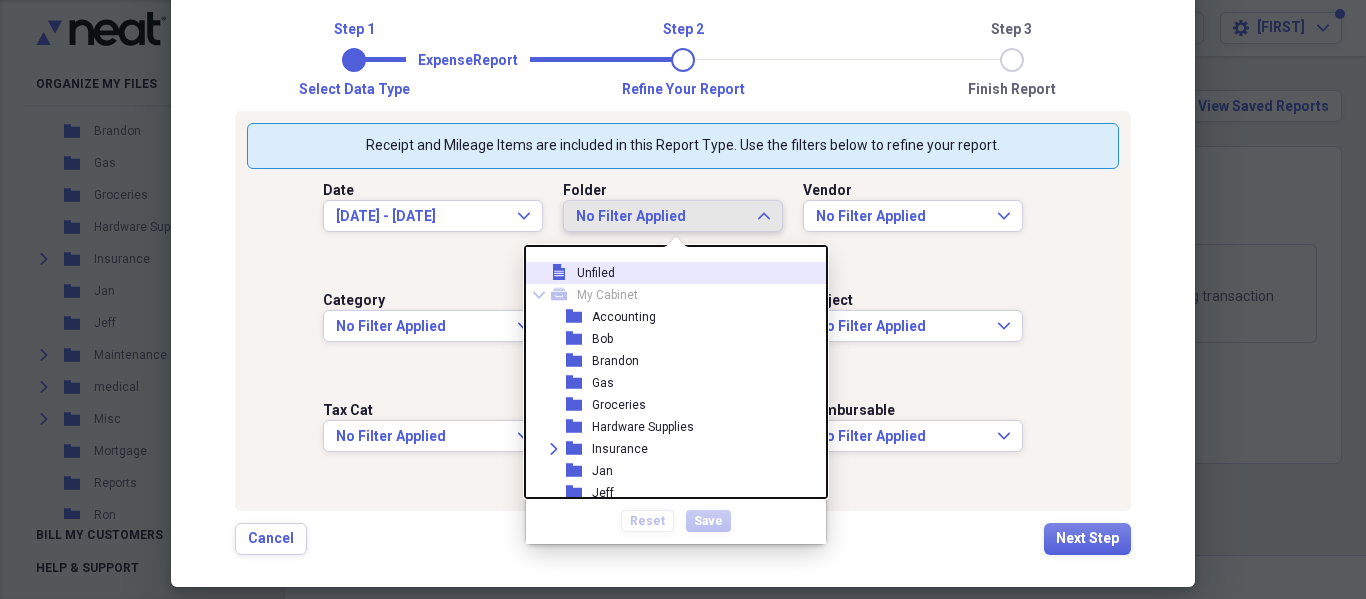 click on "No Filter Applied Expand" at bounding box center [673, 216] 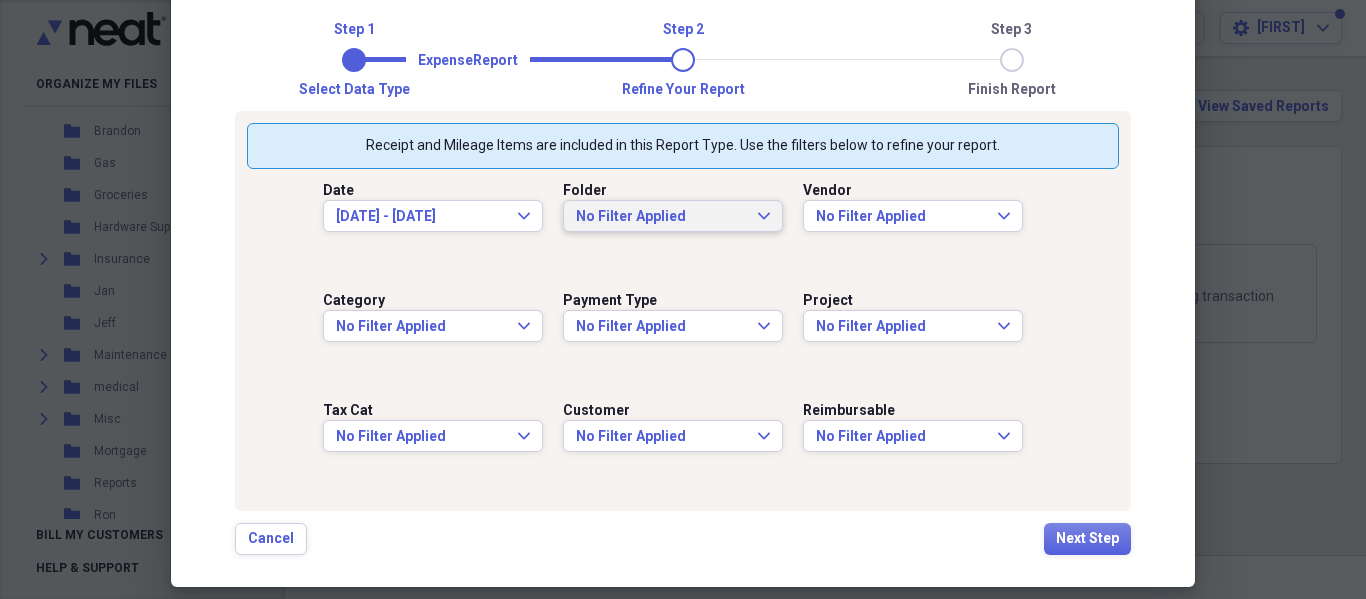 click on "No Filter Applied Expand" at bounding box center [673, 216] 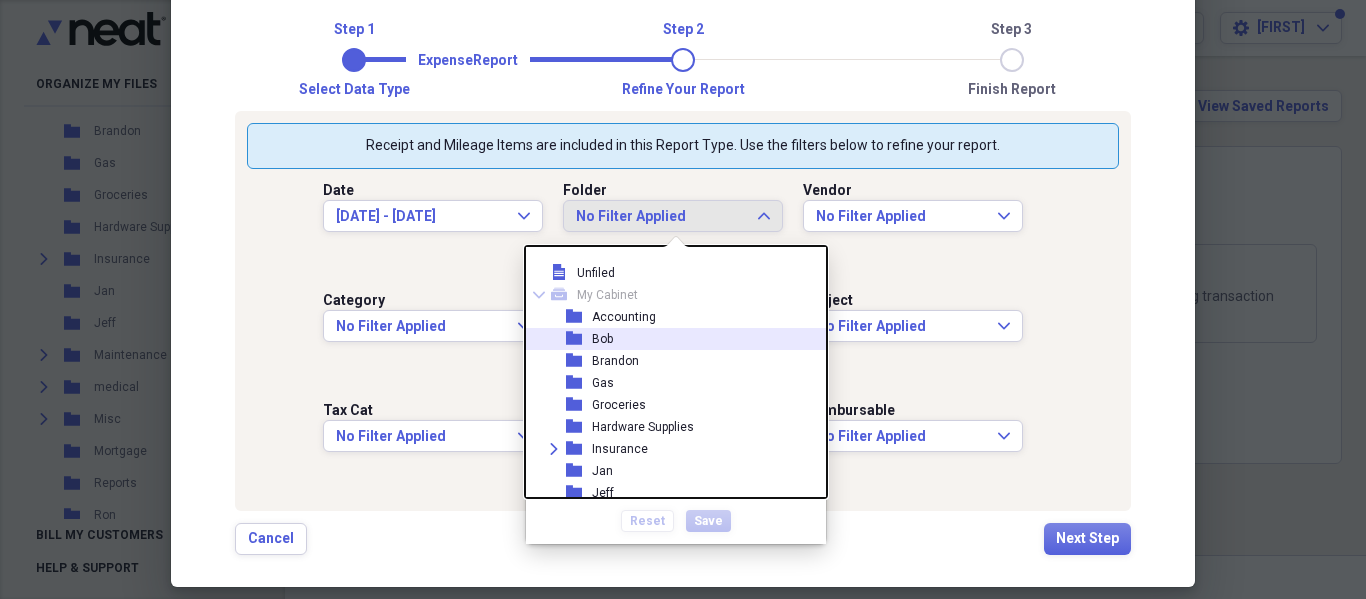 click on "folder [FIRST]" at bounding box center [668, 339] 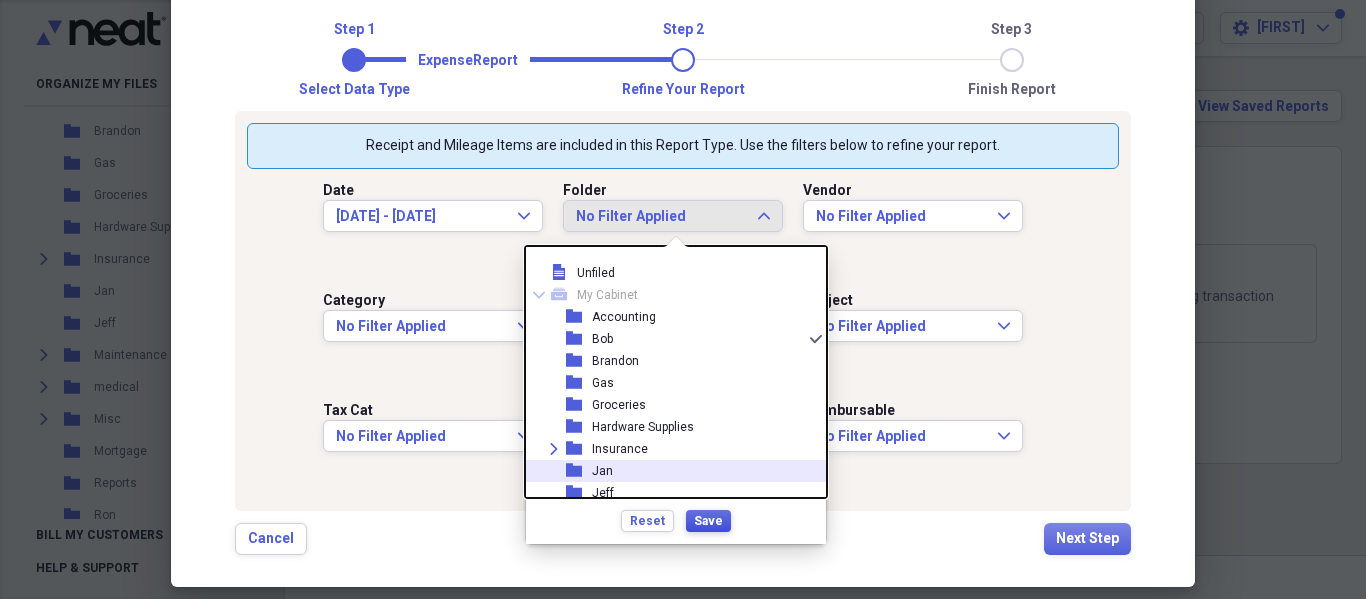click on "Save" at bounding box center (708, 521) 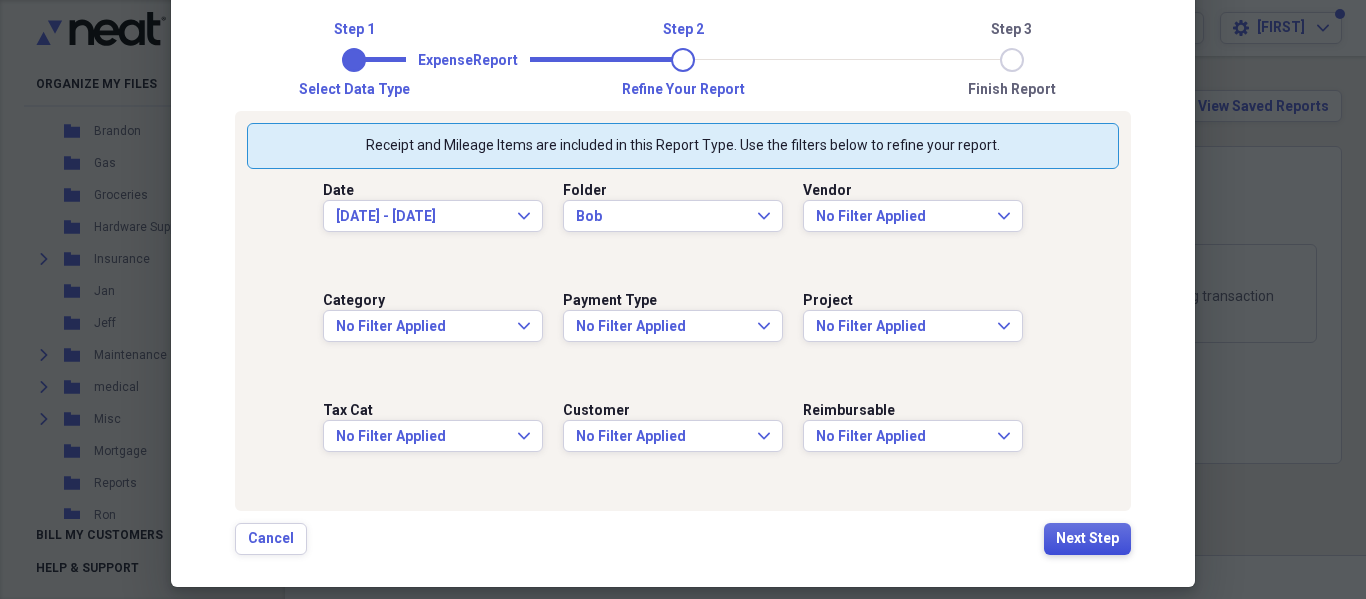 click on "Next Step" at bounding box center (1087, 539) 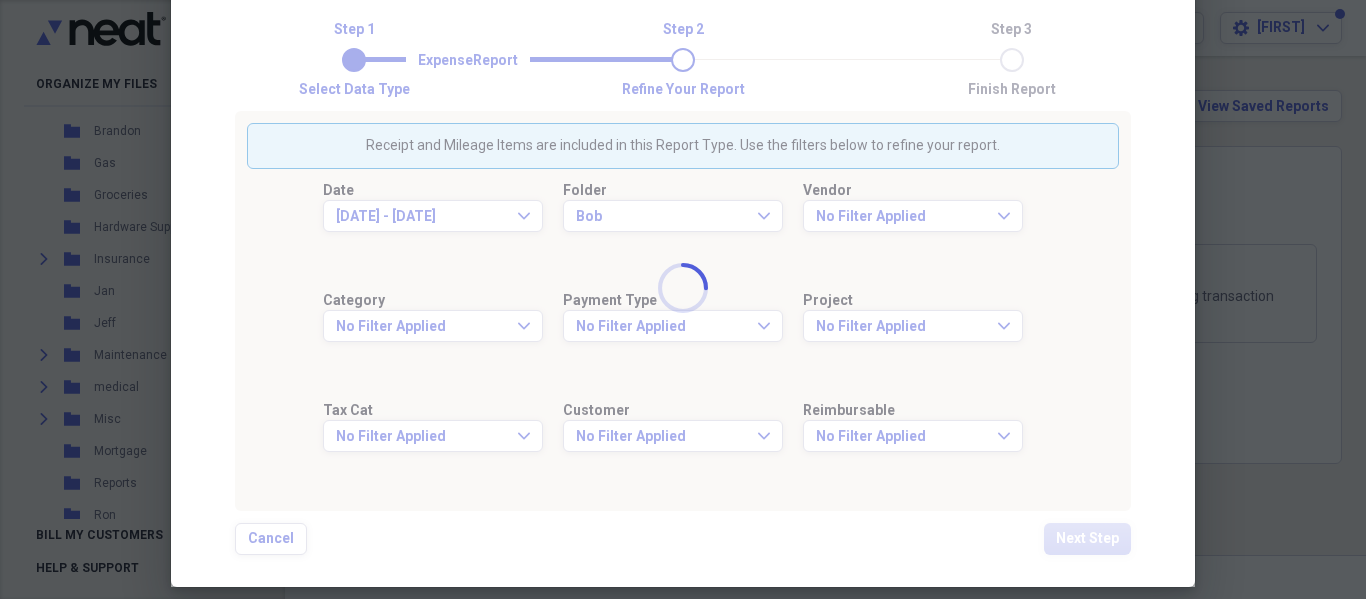 click at bounding box center (683, 287) 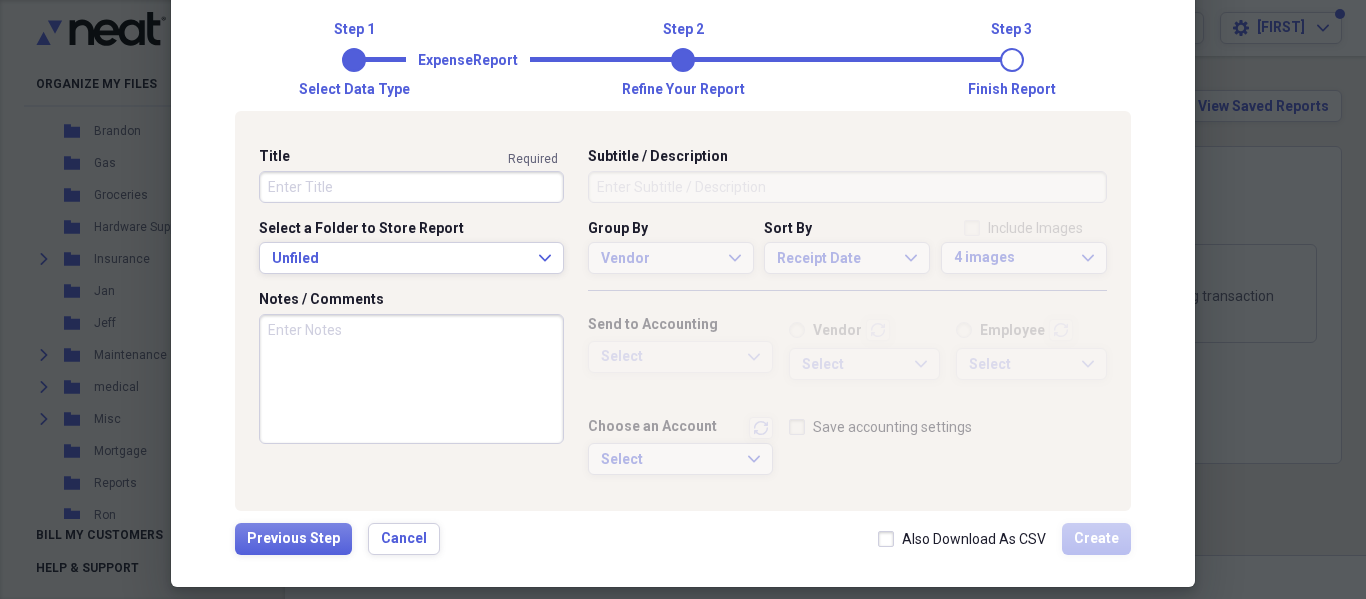 click on "Title" at bounding box center [411, 187] 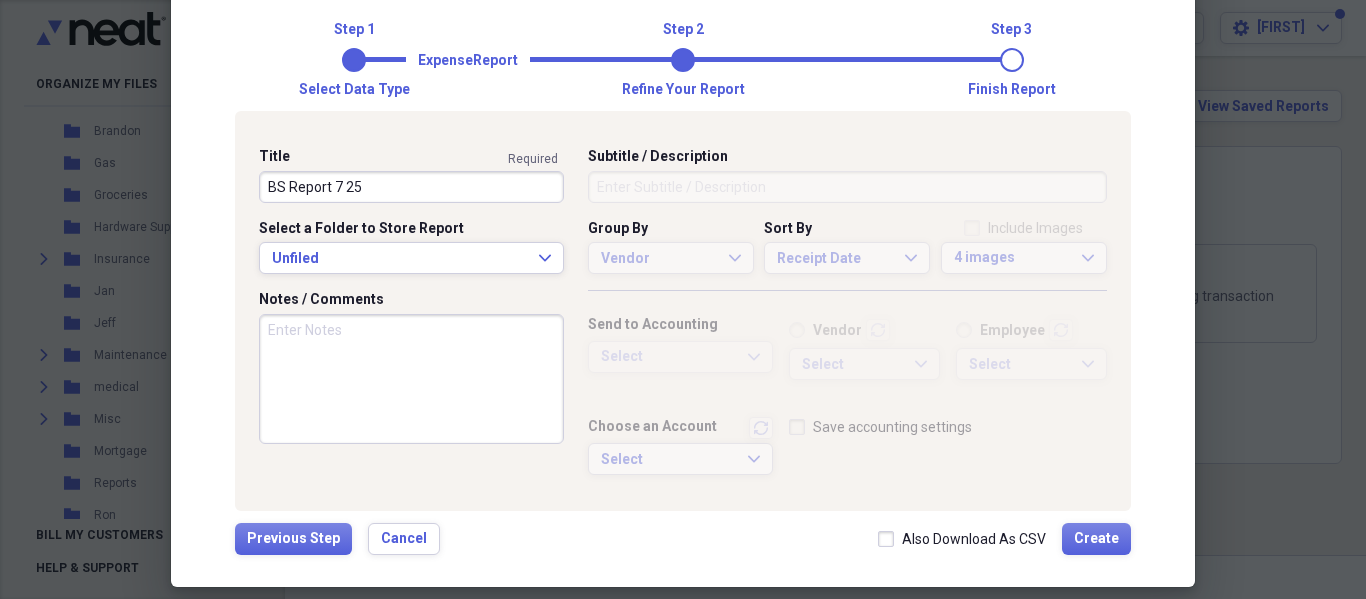 type on "BS Report 7 25" 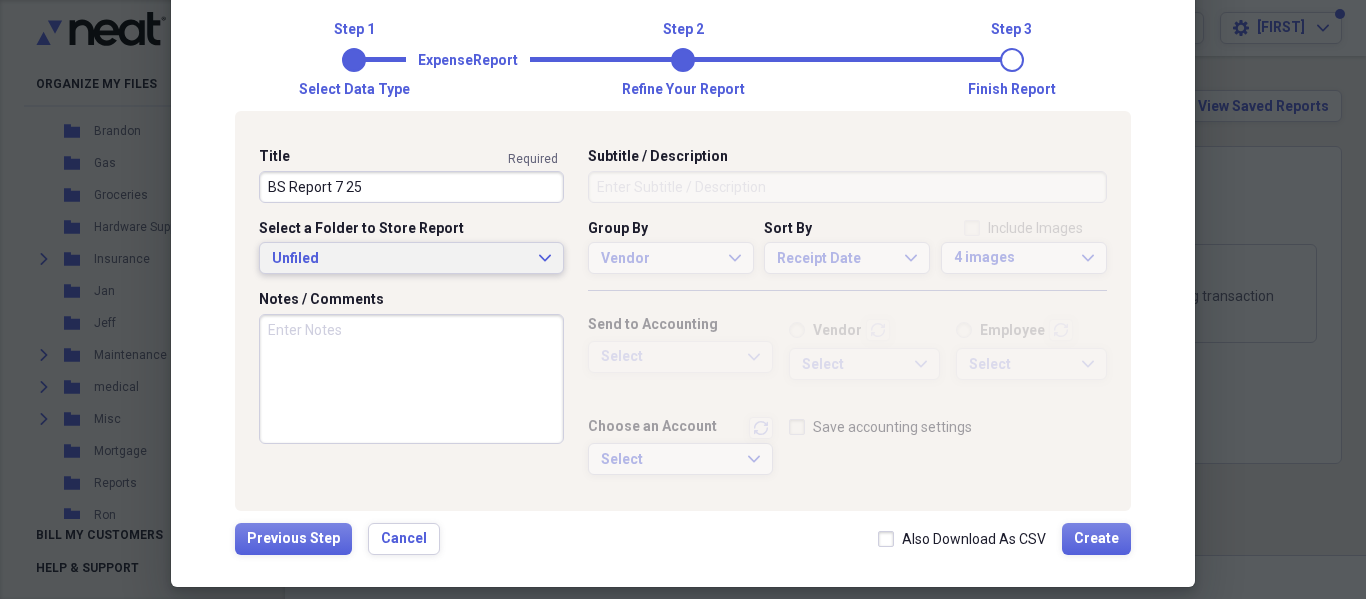 click on "Unfiled Expand" at bounding box center (411, 258) 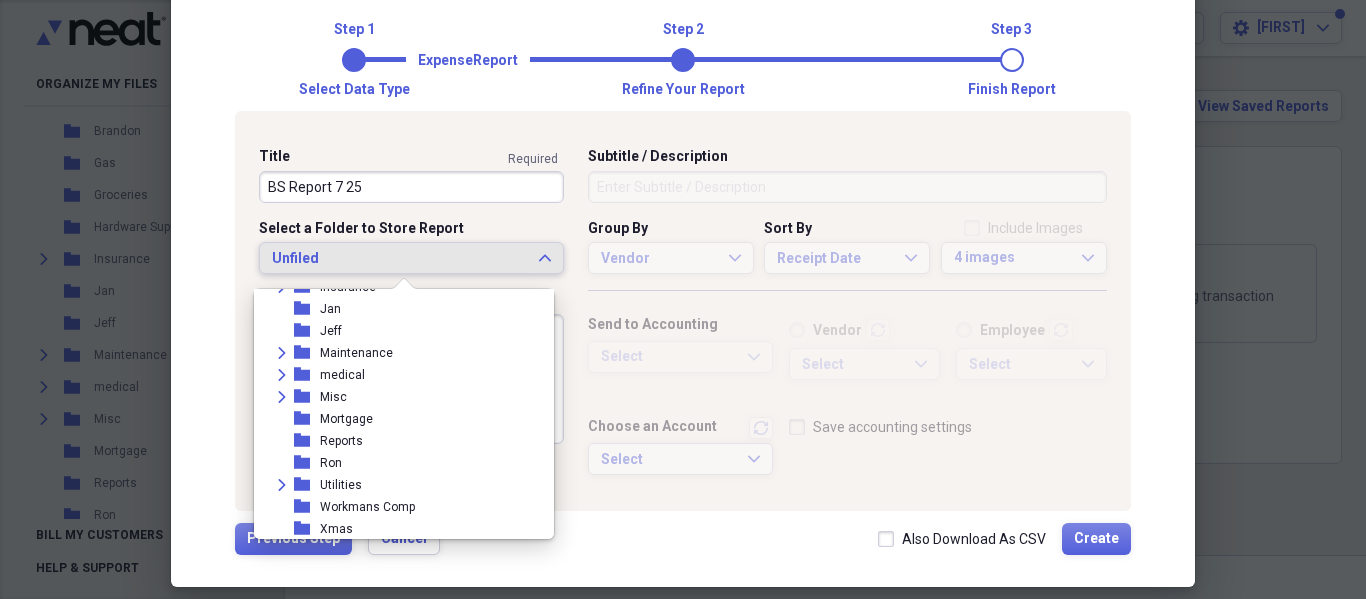 scroll, scrollTop: 205, scrollLeft: 0, axis: vertical 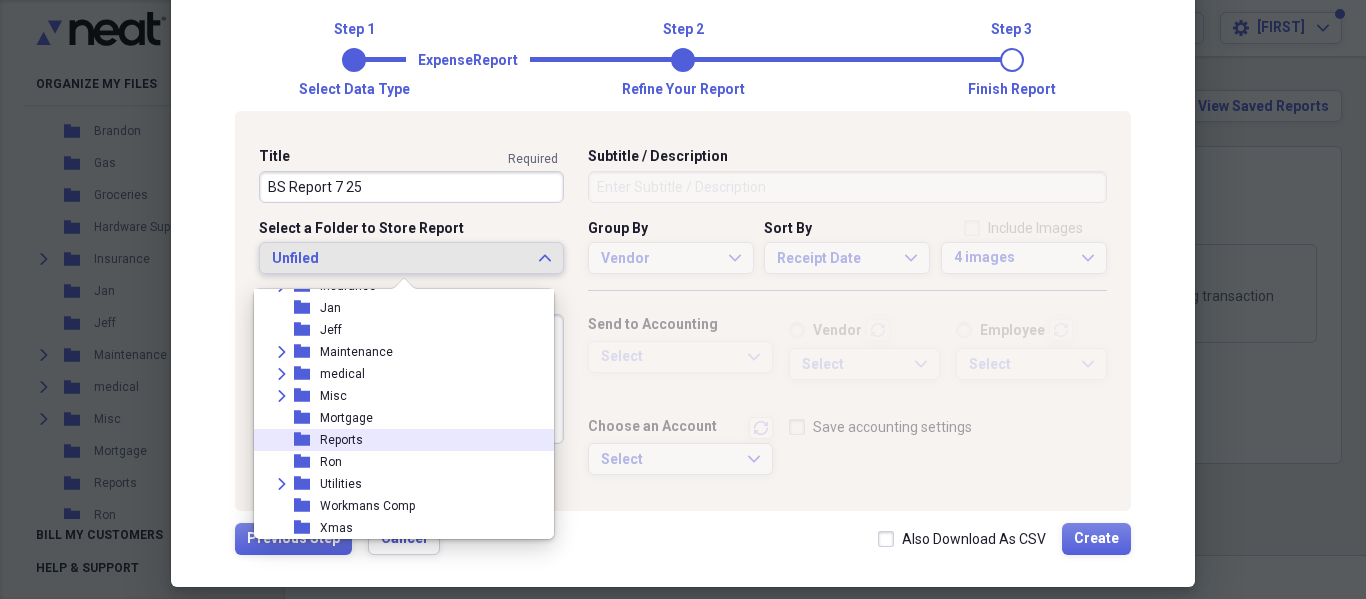click on "folder Reports" at bounding box center [396, 440] 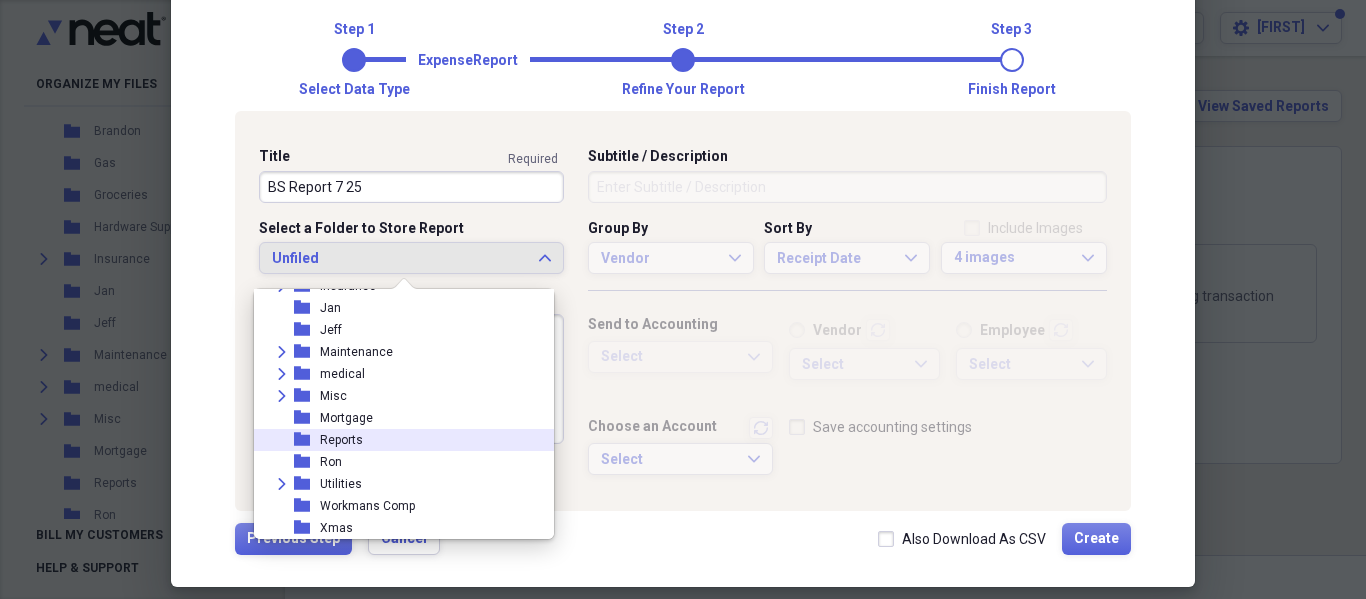 click on "Notes / Comments" at bounding box center (411, 379) 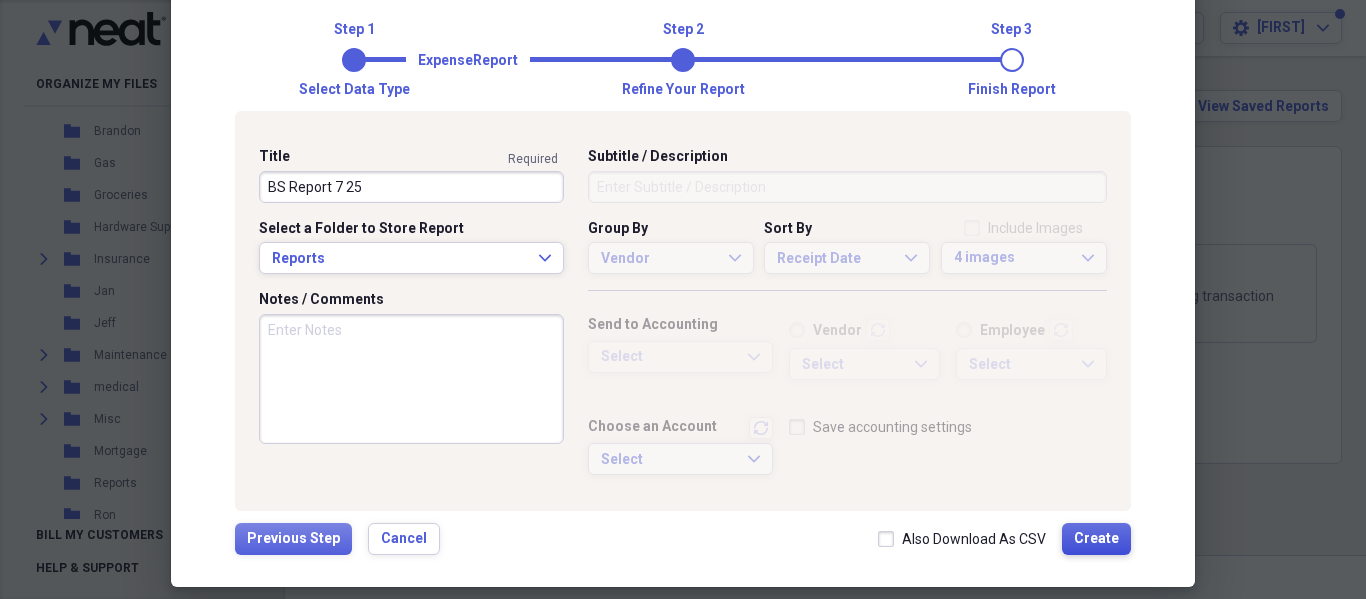 click on "Create" at bounding box center (1096, 539) 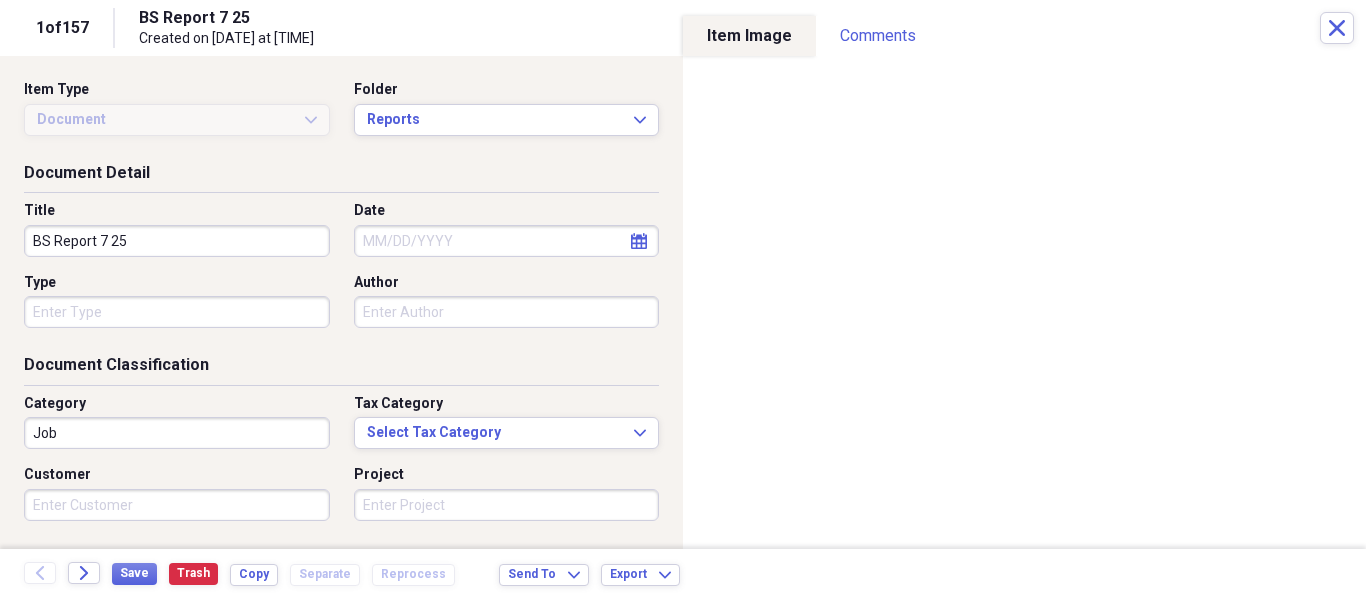 type on "Job" 